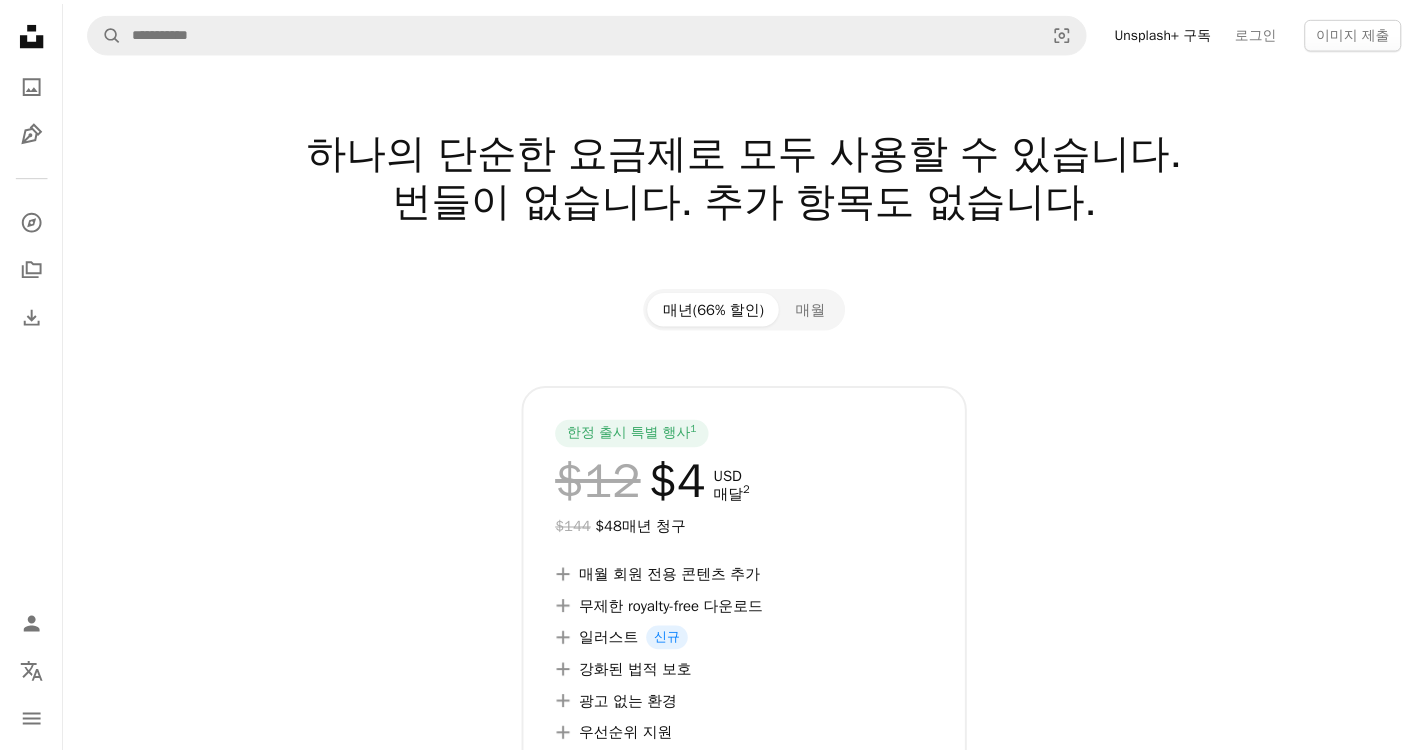 scroll, scrollTop: 0, scrollLeft: 0, axis: both 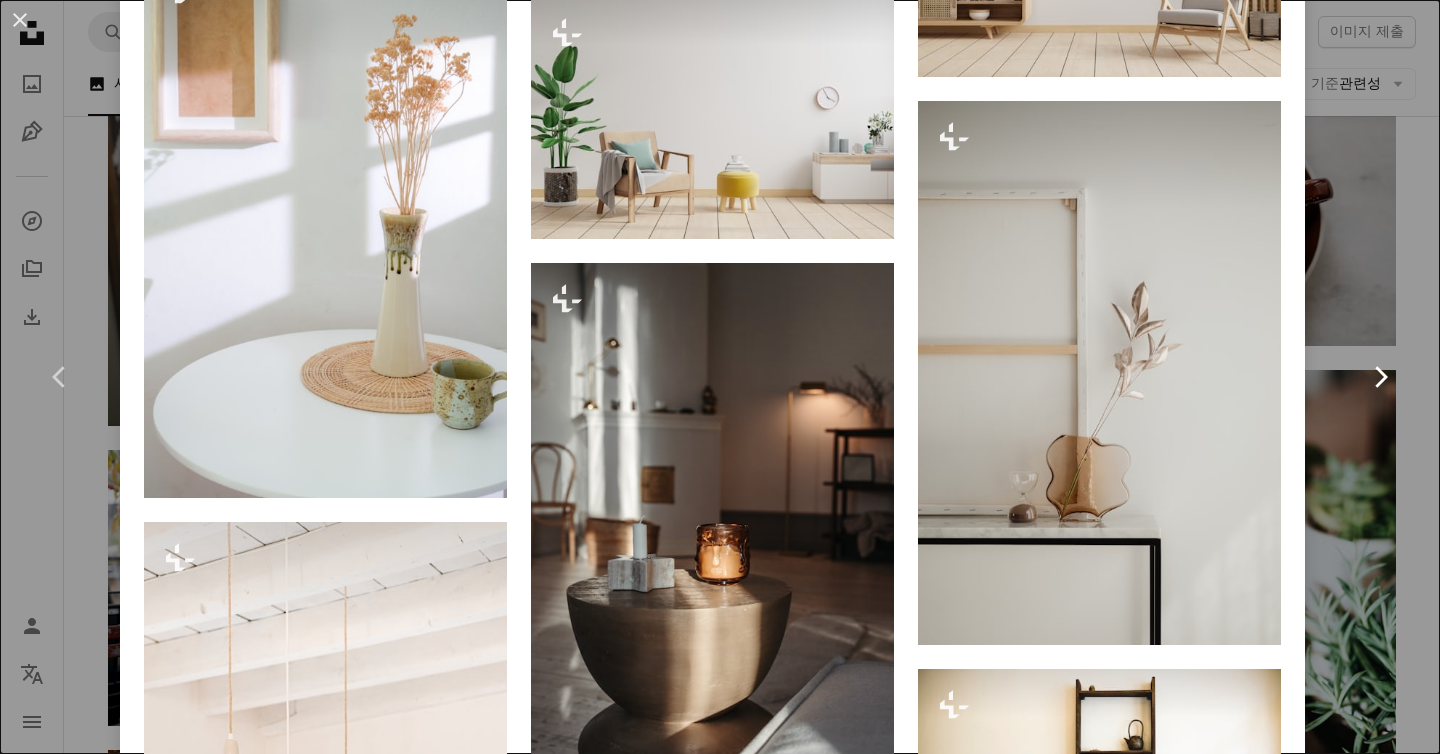 click on "Chevron right" at bounding box center (1380, 377) 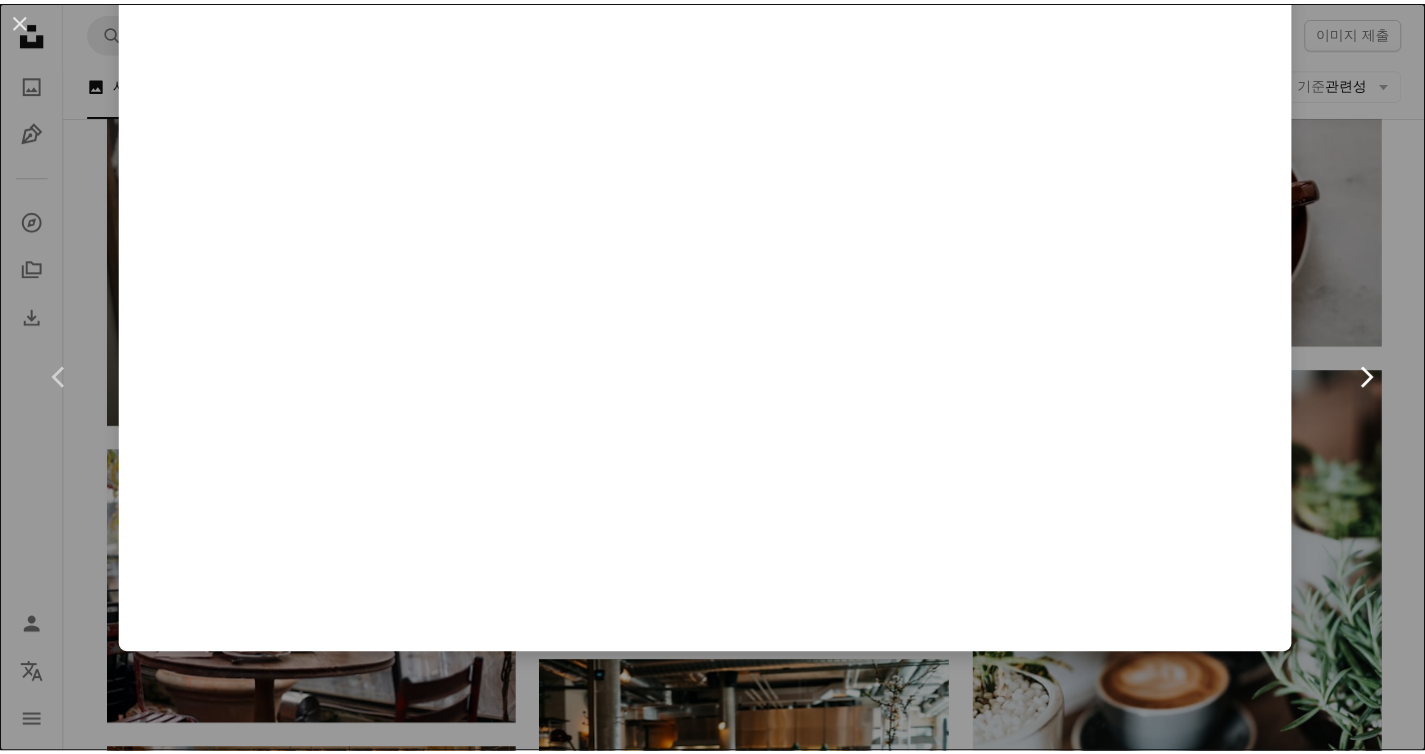 scroll, scrollTop: 0, scrollLeft: 0, axis: both 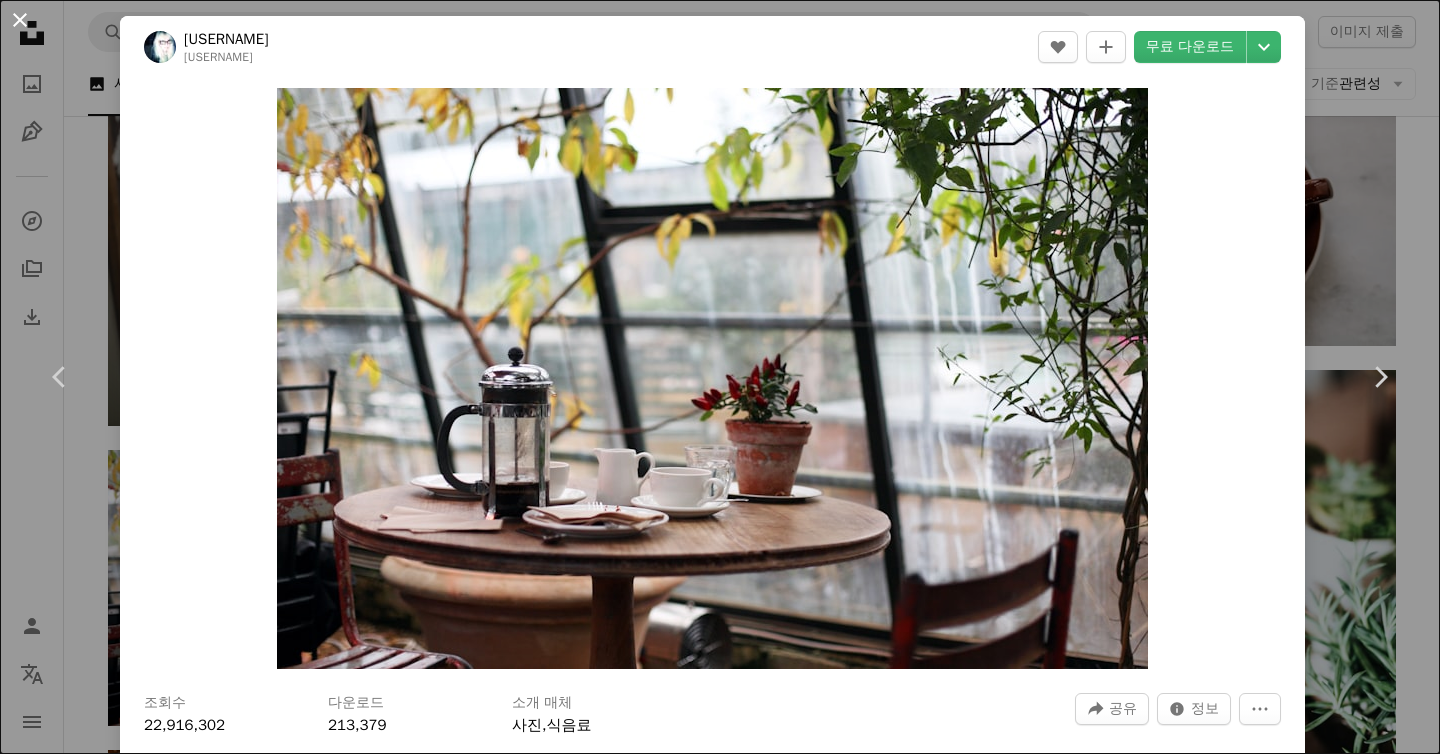 click on "An X shape" at bounding box center (20, 20) 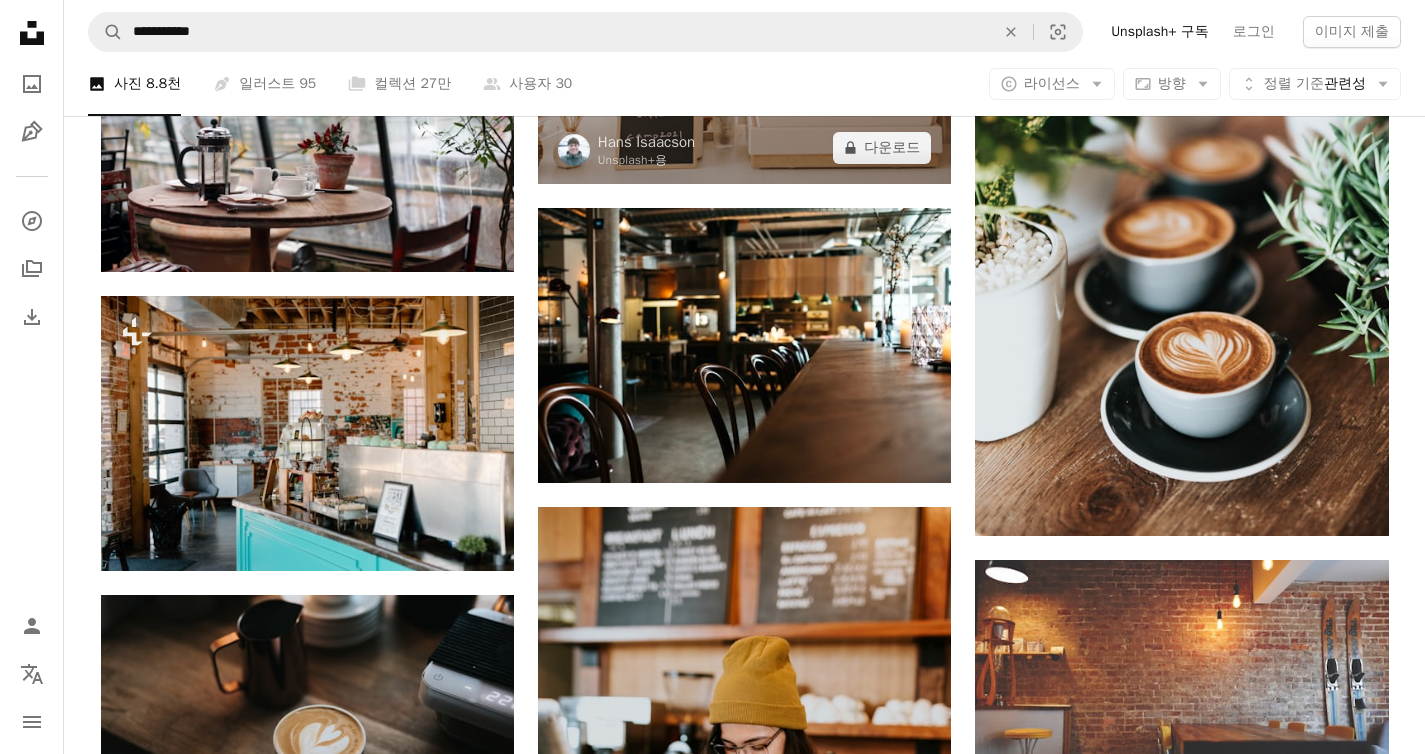 scroll, scrollTop: 3012, scrollLeft: 0, axis: vertical 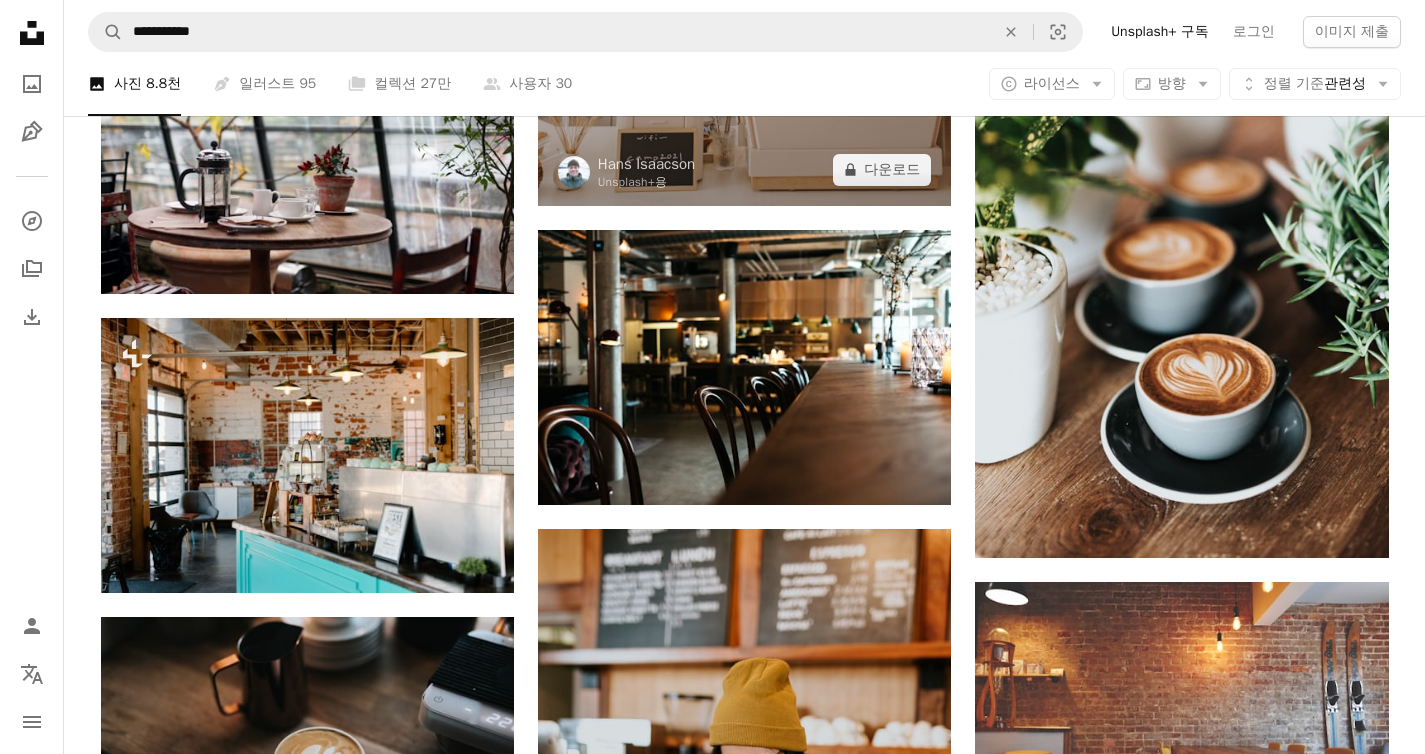 click at bounding box center [744, -104] 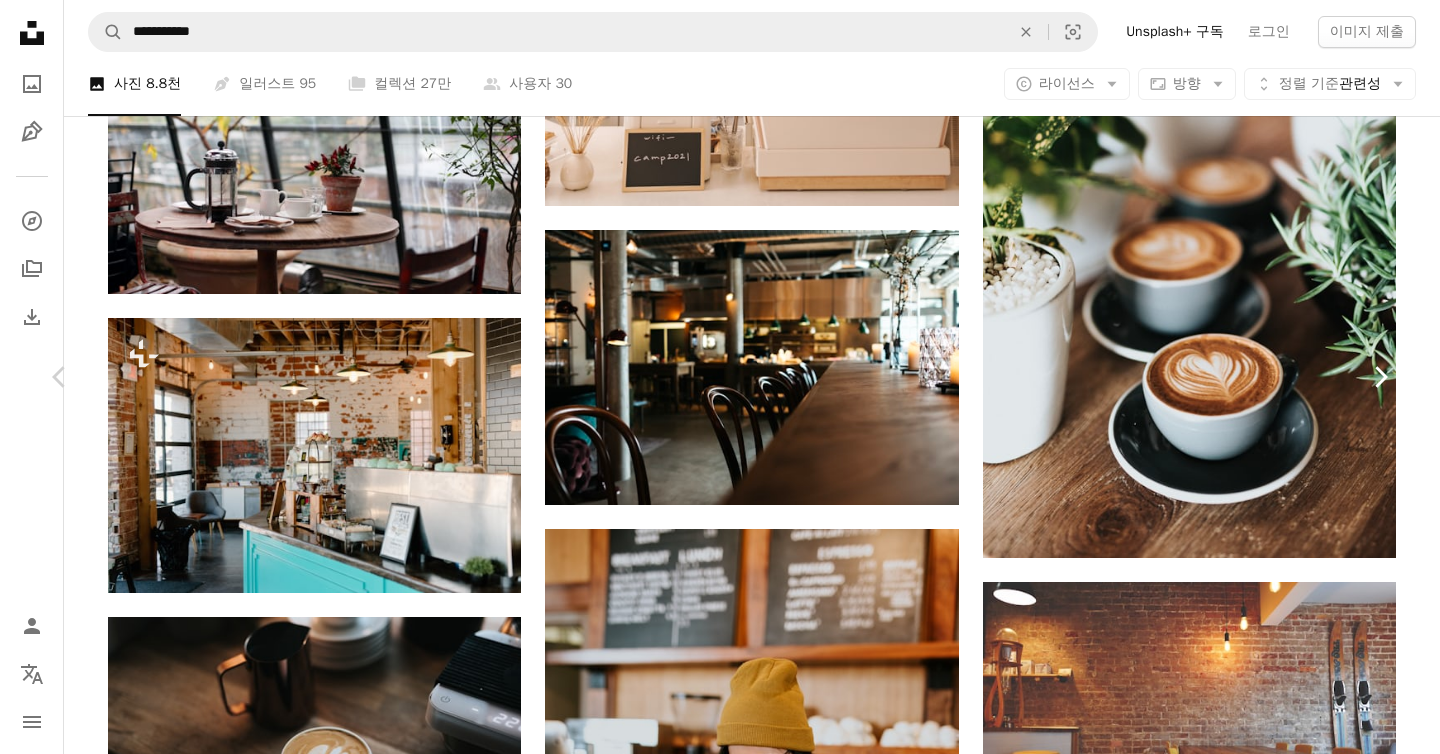 click on "Chevron right" 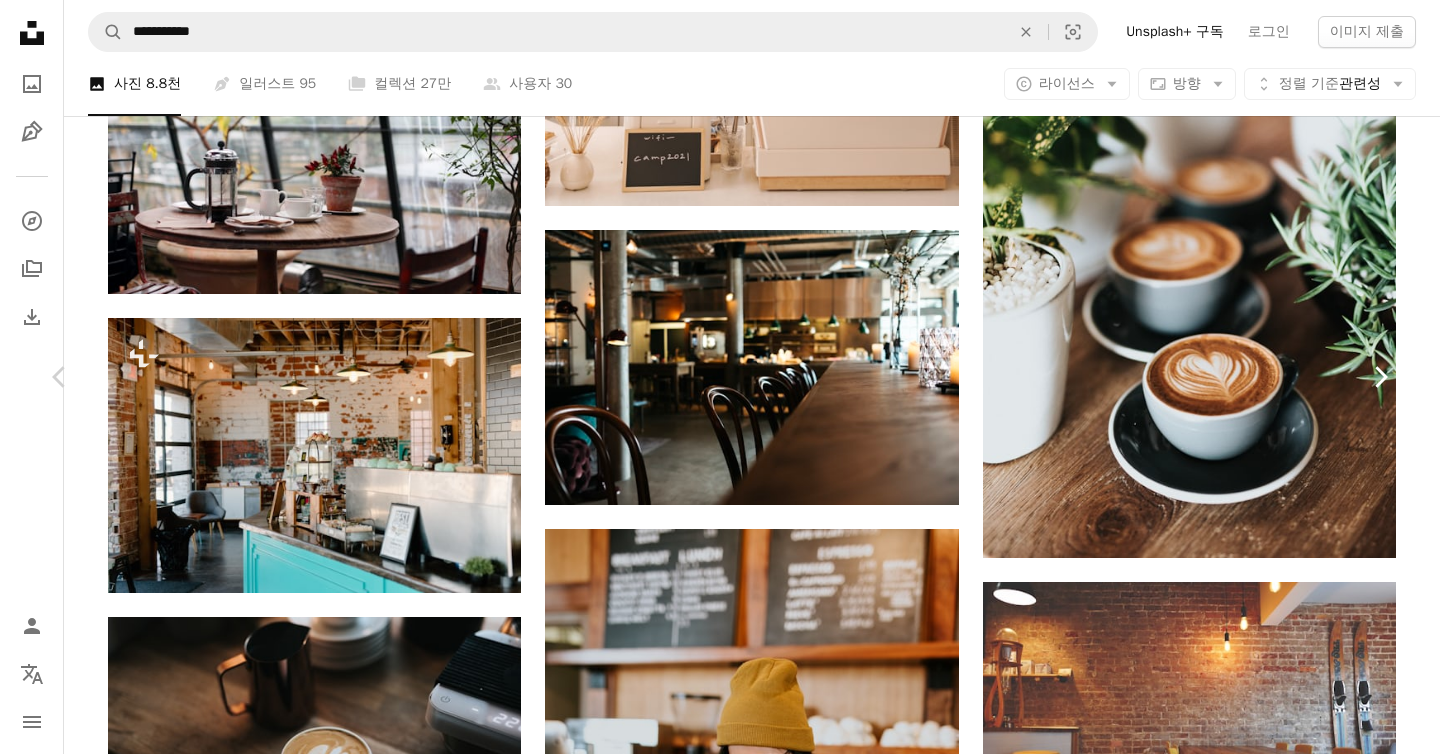 click on "Chevron right" 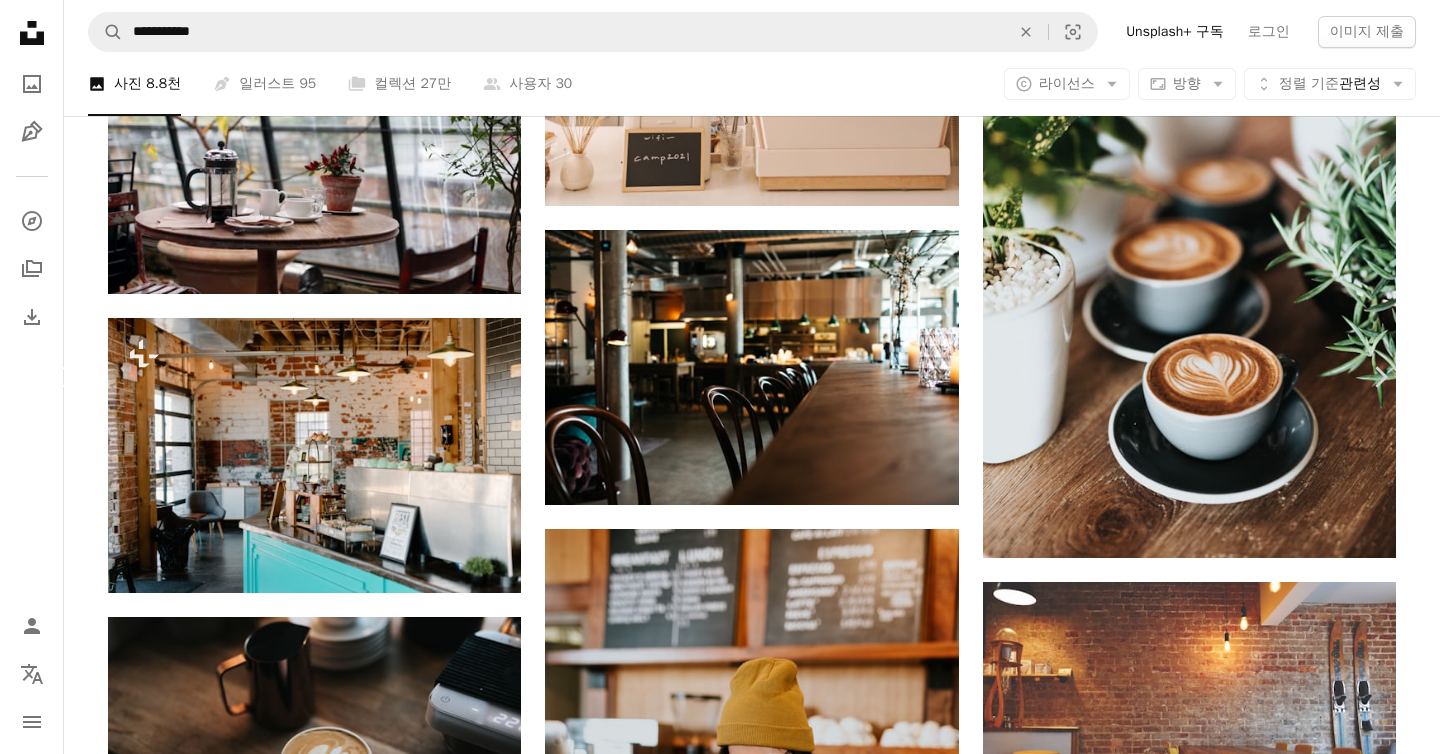 click 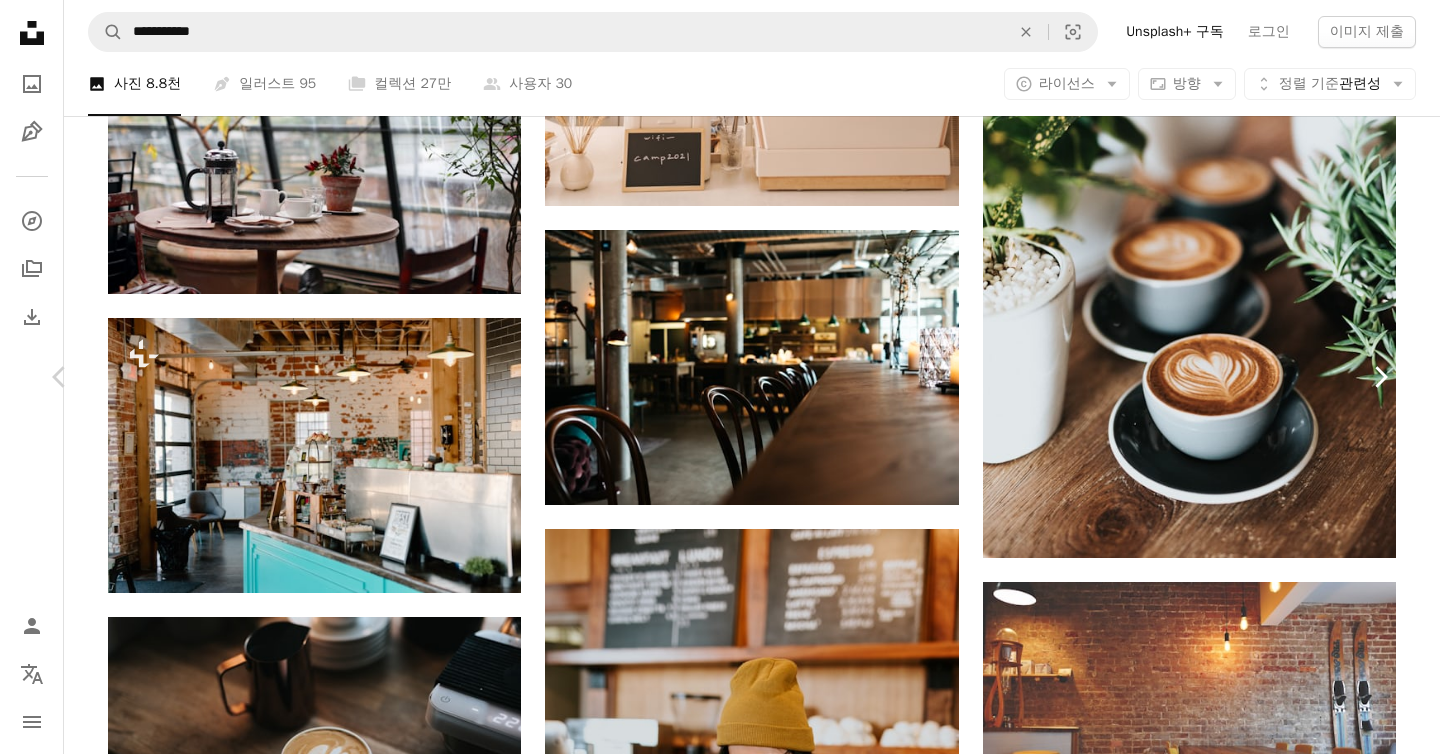 click 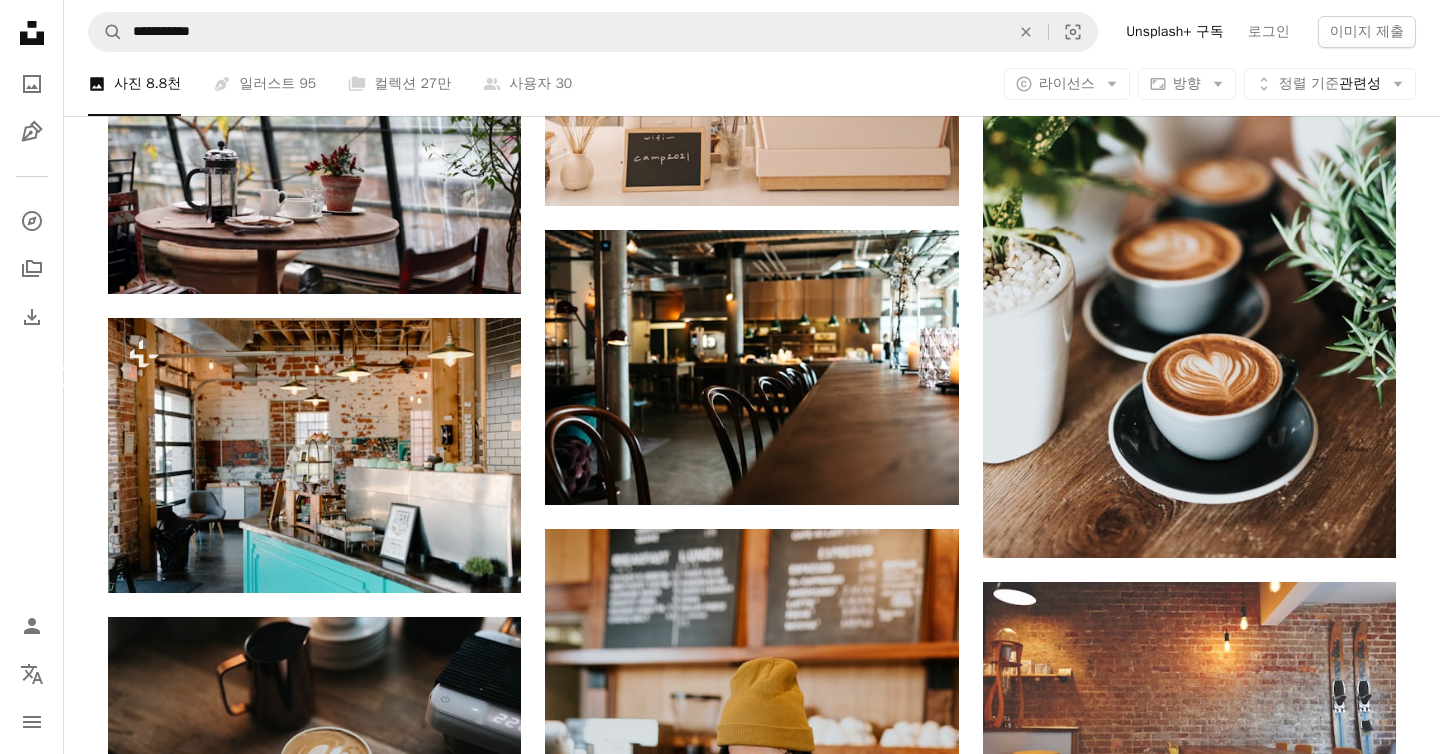 click on "Chevron left" 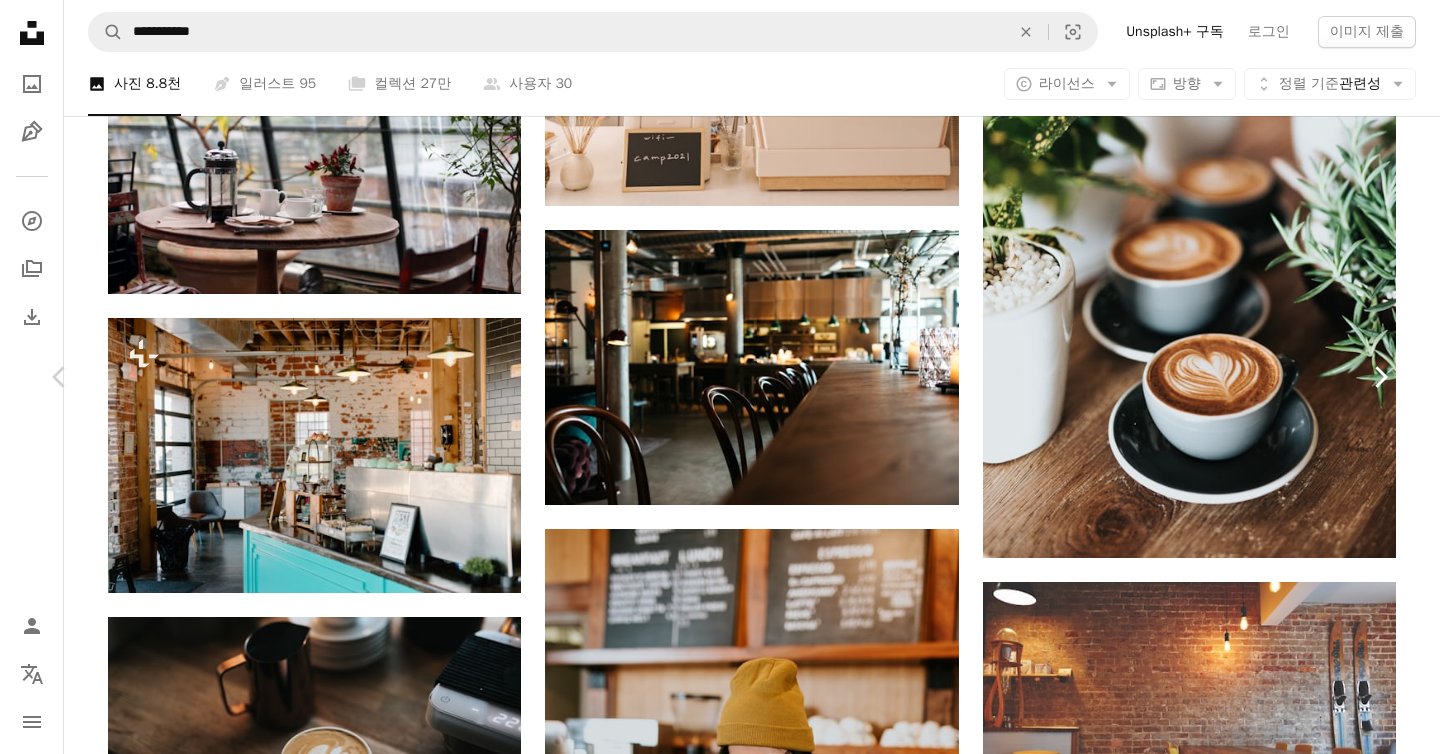 click on "Chevron right" 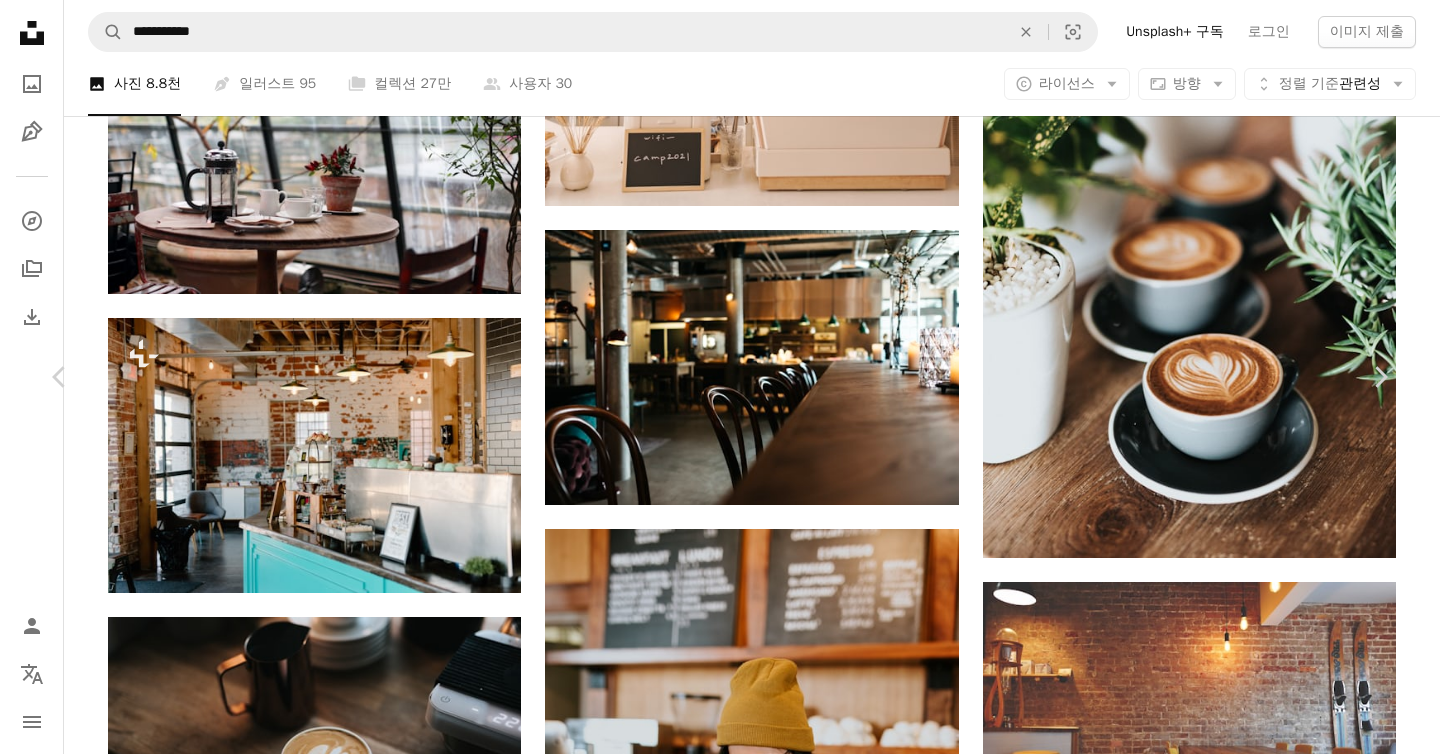 click on "An X shape" at bounding box center [20, 20] 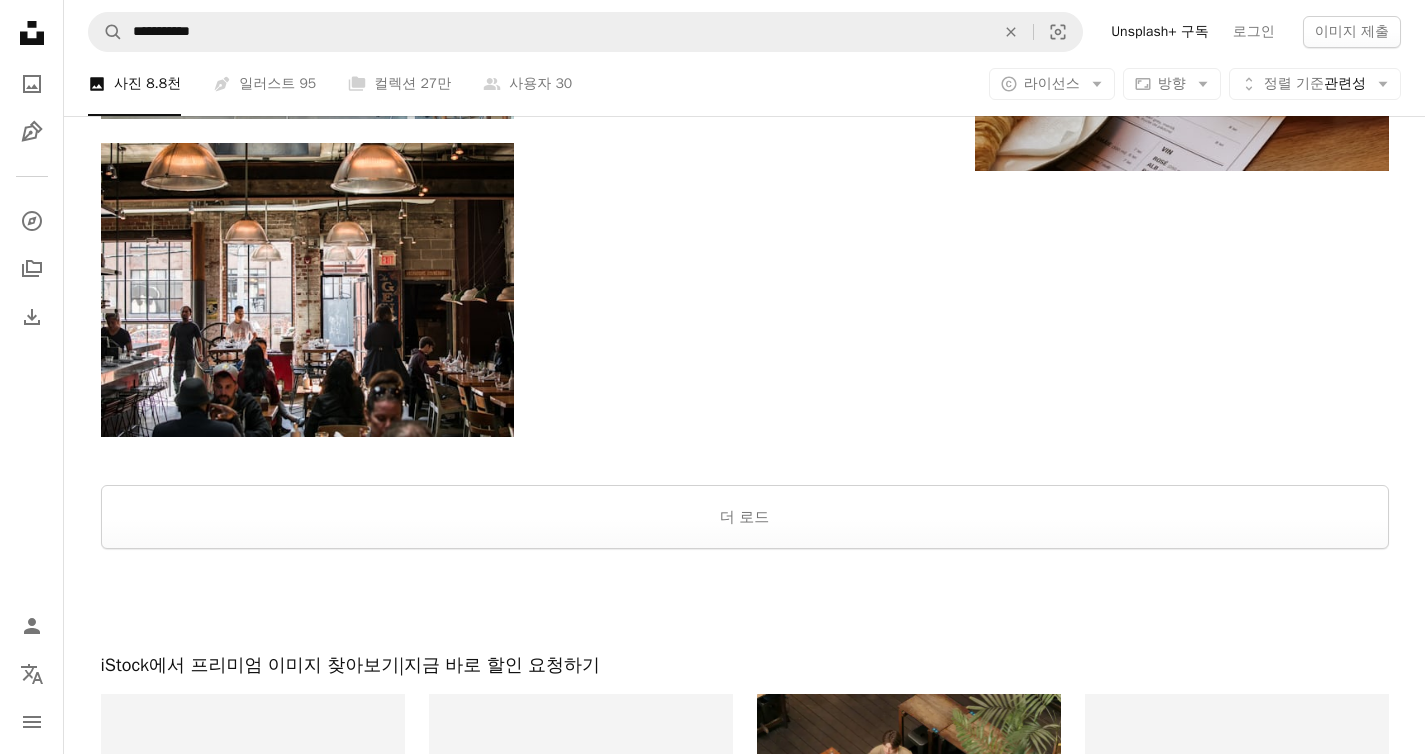 scroll, scrollTop: 6977, scrollLeft: 0, axis: vertical 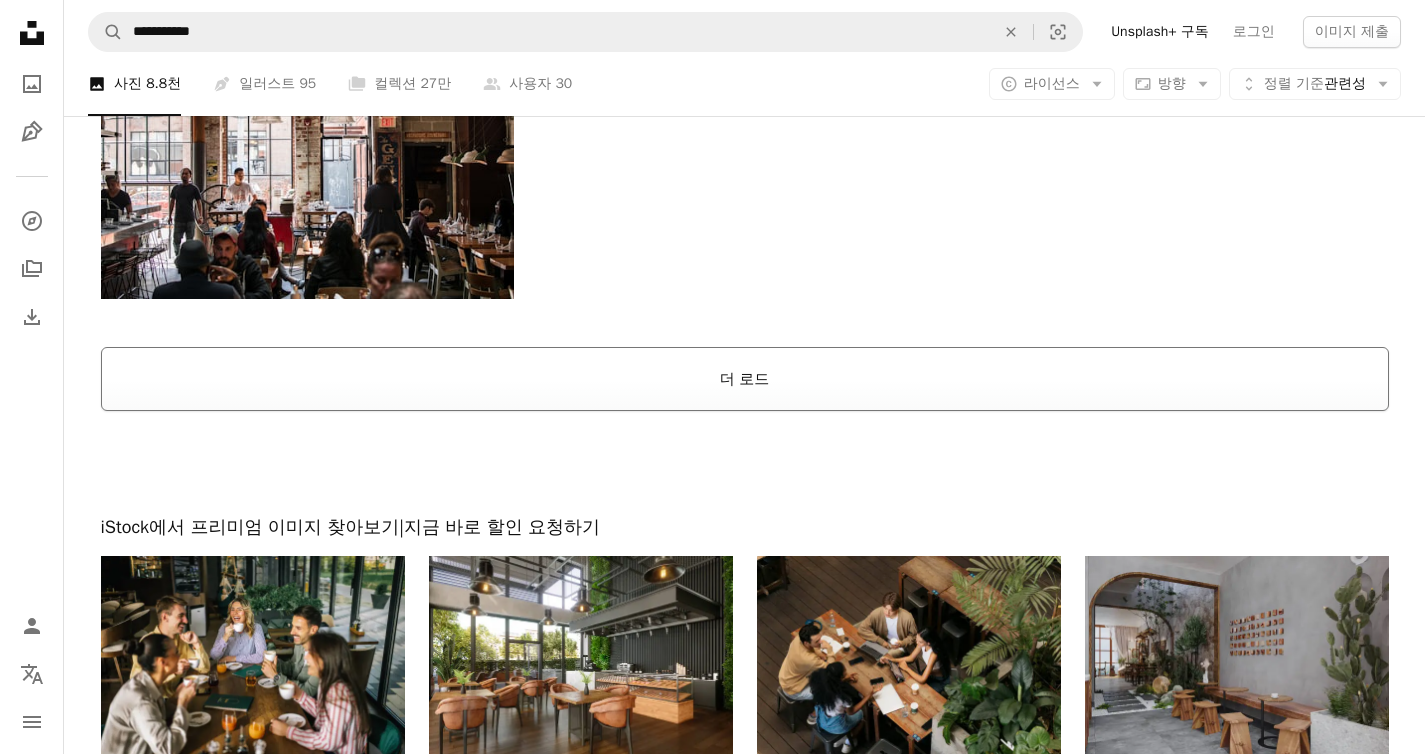 click on "더 로드" at bounding box center [745, 379] 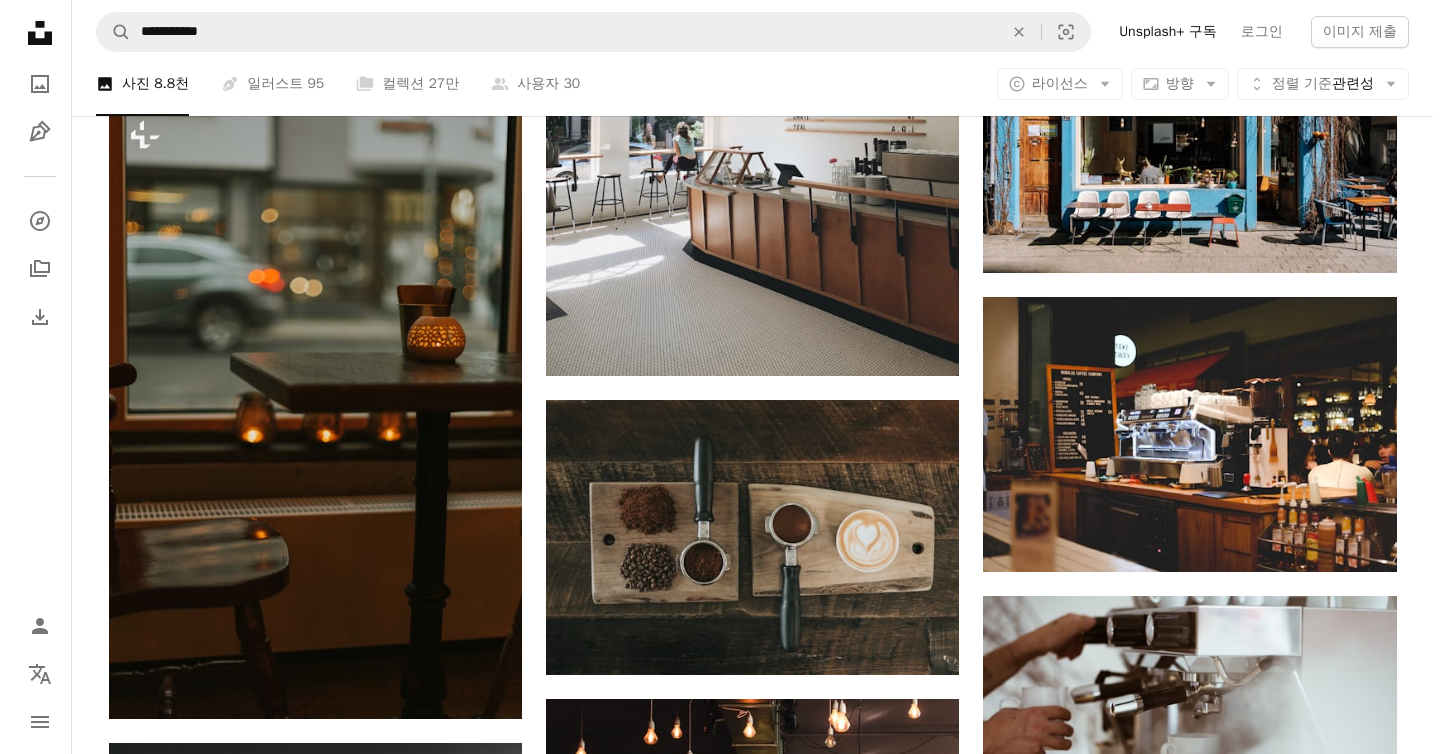 scroll, scrollTop: 11820, scrollLeft: 0, axis: vertical 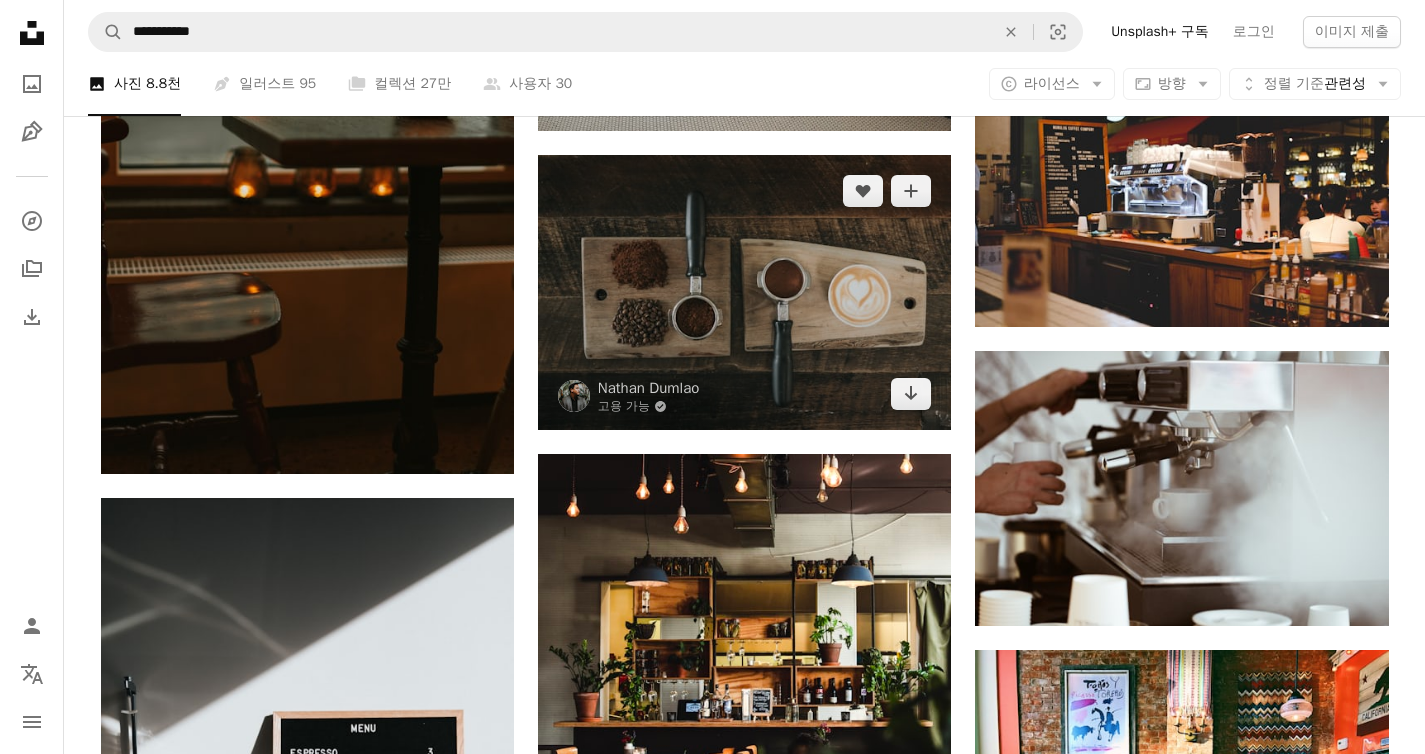 click at bounding box center (744, 292) 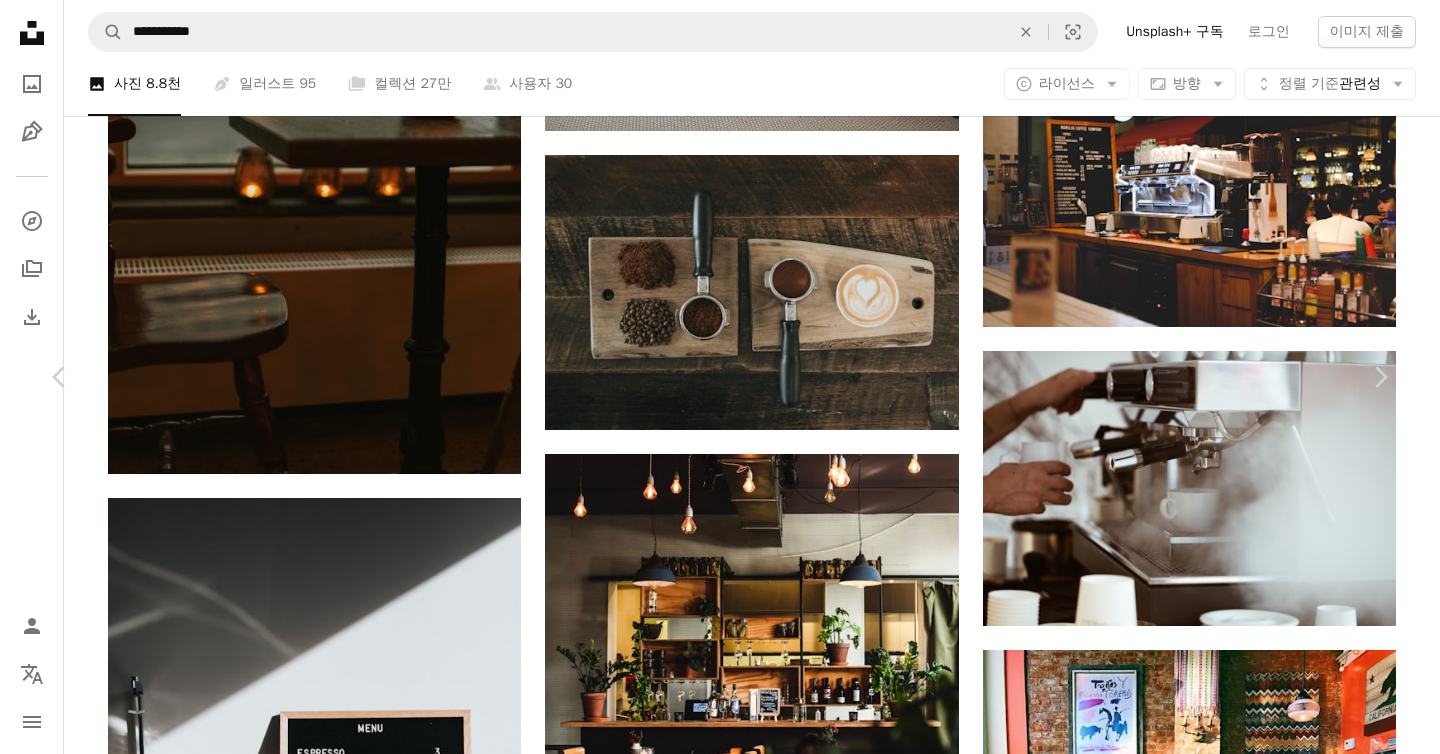 scroll, scrollTop: 14944, scrollLeft: 0, axis: vertical 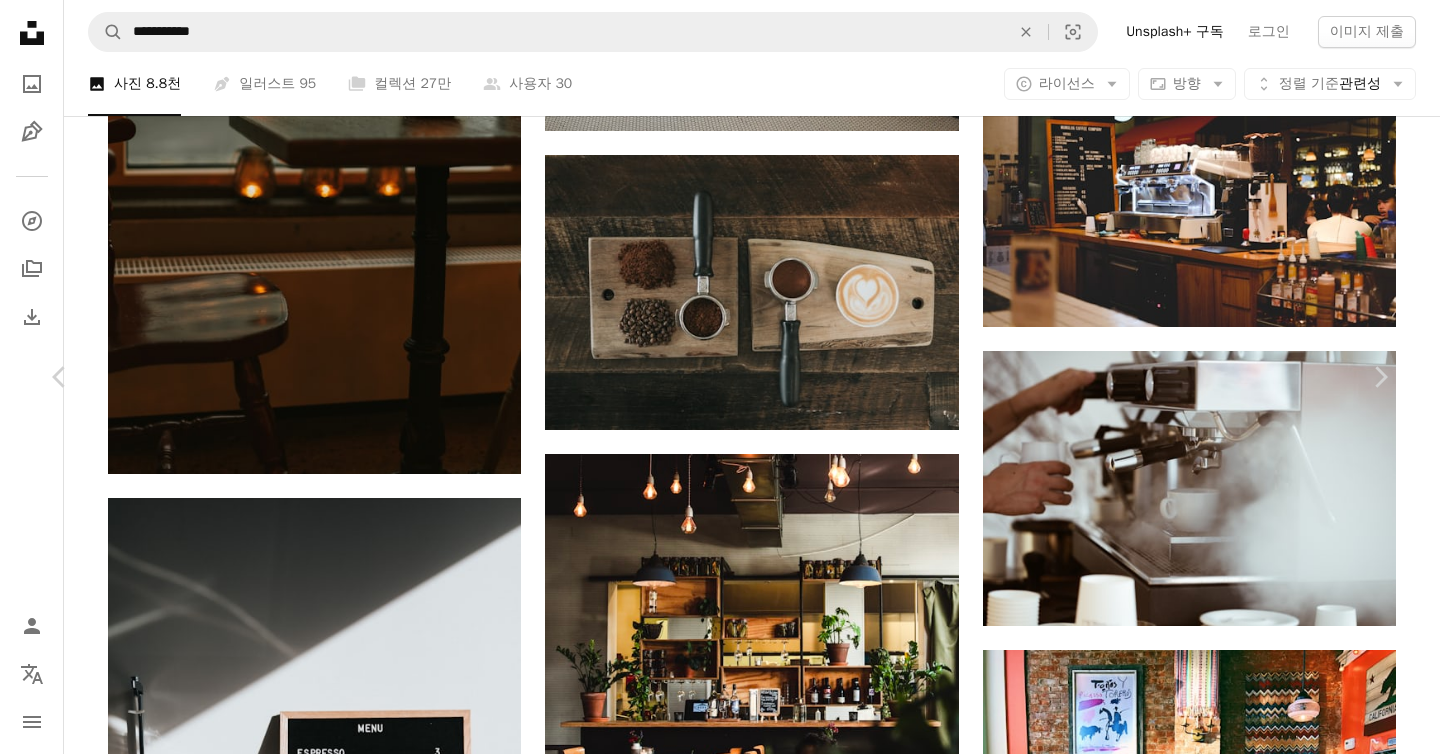 click on "[FIRST] [LAST] 고용 가능 A checkmark inside of a circle A heart A plus sign 무료 다운로드 Chevron down Zoom in 조회수 1,335,924 다운로드 5,088 A forward-right arrow 공유 Info icon 정보 More Actions Calendar outlined [DATE] 에 게시됨 Camera Canon, EOS 5D Mark IV Safety Unsplash 라이선스 하에서 무료로 사용 가능 사업 방 내부 카페 나무 테이블 커피숍 아침 잔 마시다 컵 환대 바리스타 음료 카운터 준비하다 커피 애호가 식당 회색 가구 퍼블릭 도메인 이미지 iStock에서 프리미엄 관련 이미지 찾아보기  |  코드 UNSPLASH20로 20% 할인 혜택 받기 iStock에서 더 많은 자료 보기  ↗ 관련 이미지 A heart A plus sign [FIRST] [LAST] 고용 가능 A checkmark inside of a circle Arrow pointing down A heart A plus sign [FIRST] [LAST] 고용 가능 A checkmark inside of a circle Arrow pointing down A heart A plus sign [FIRST] [LAST] 고용 가능 A heart" at bounding box center [720, 8311] 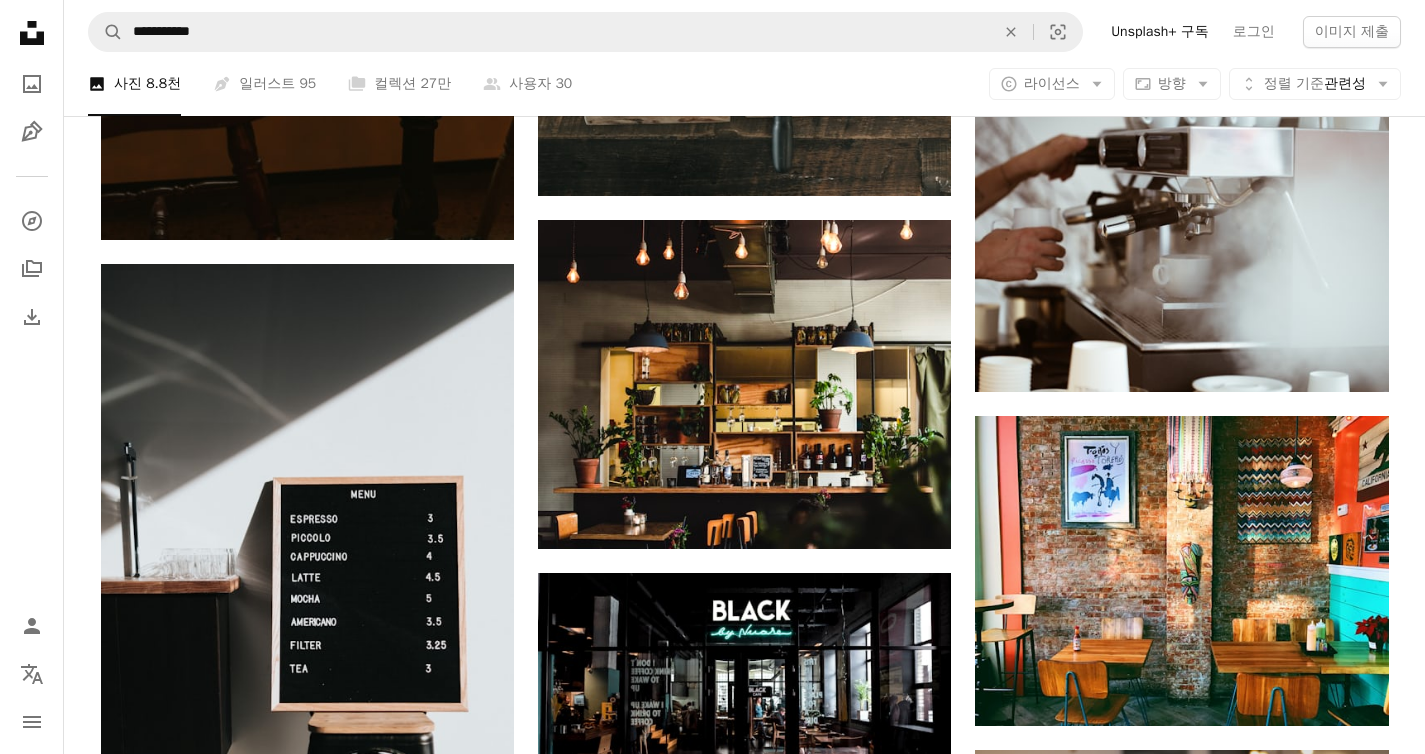 scroll, scrollTop: 12204, scrollLeft: 0, axis: vertical 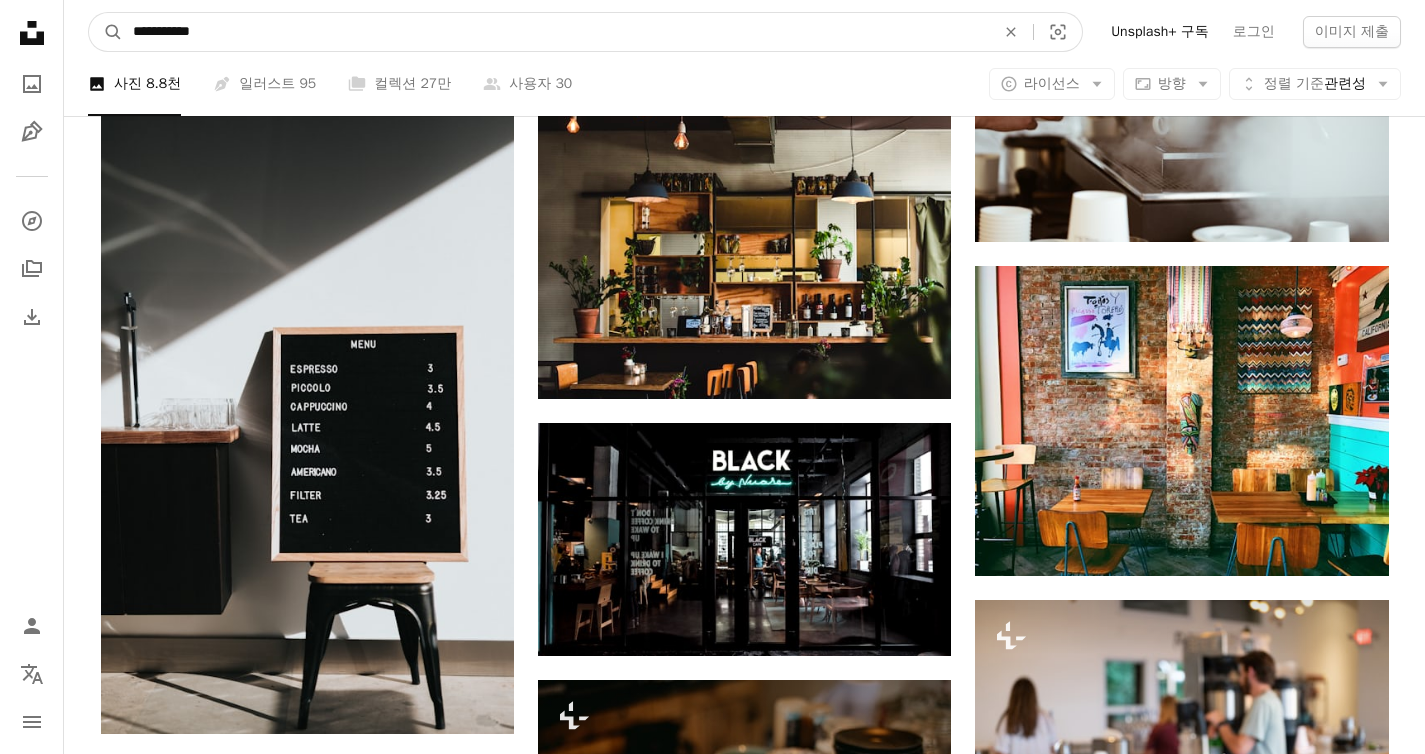 click on "**********" at bounding box center [556, 32] 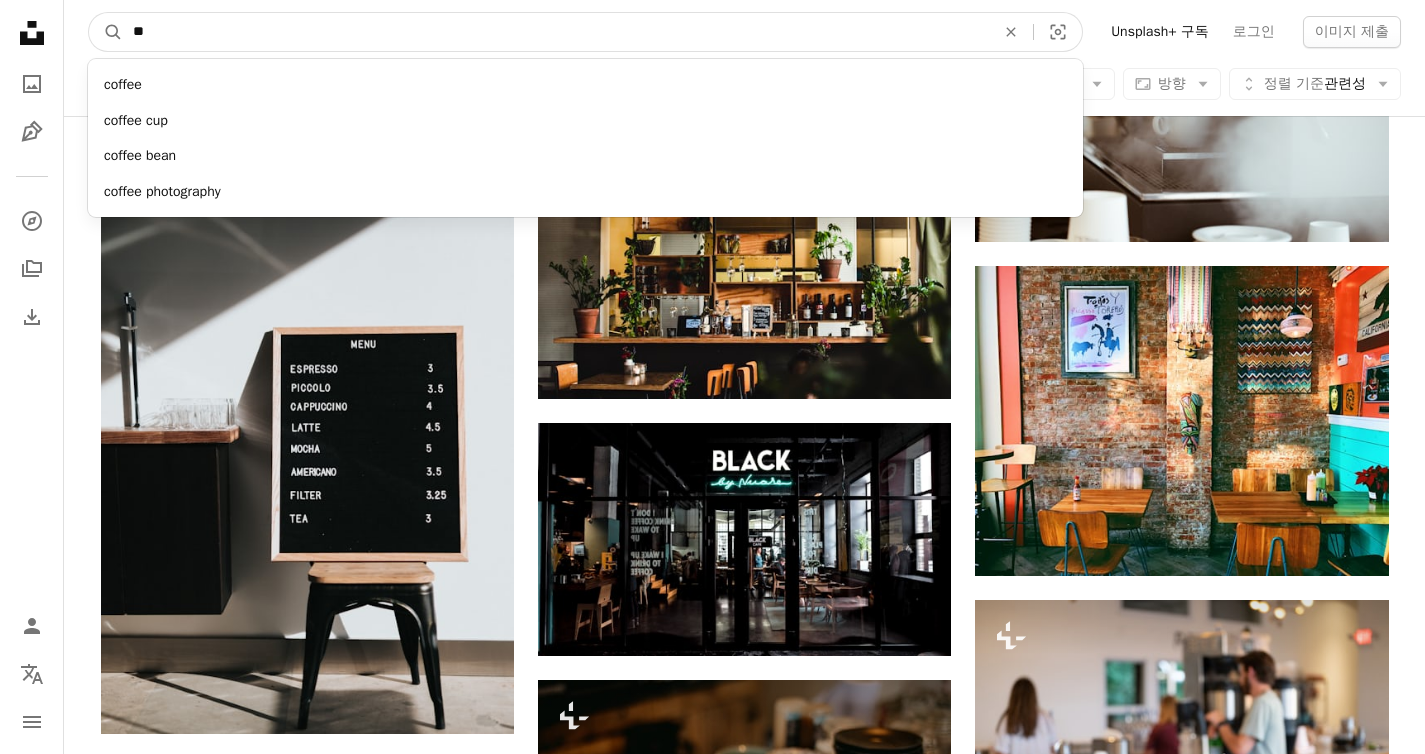 type on "*" 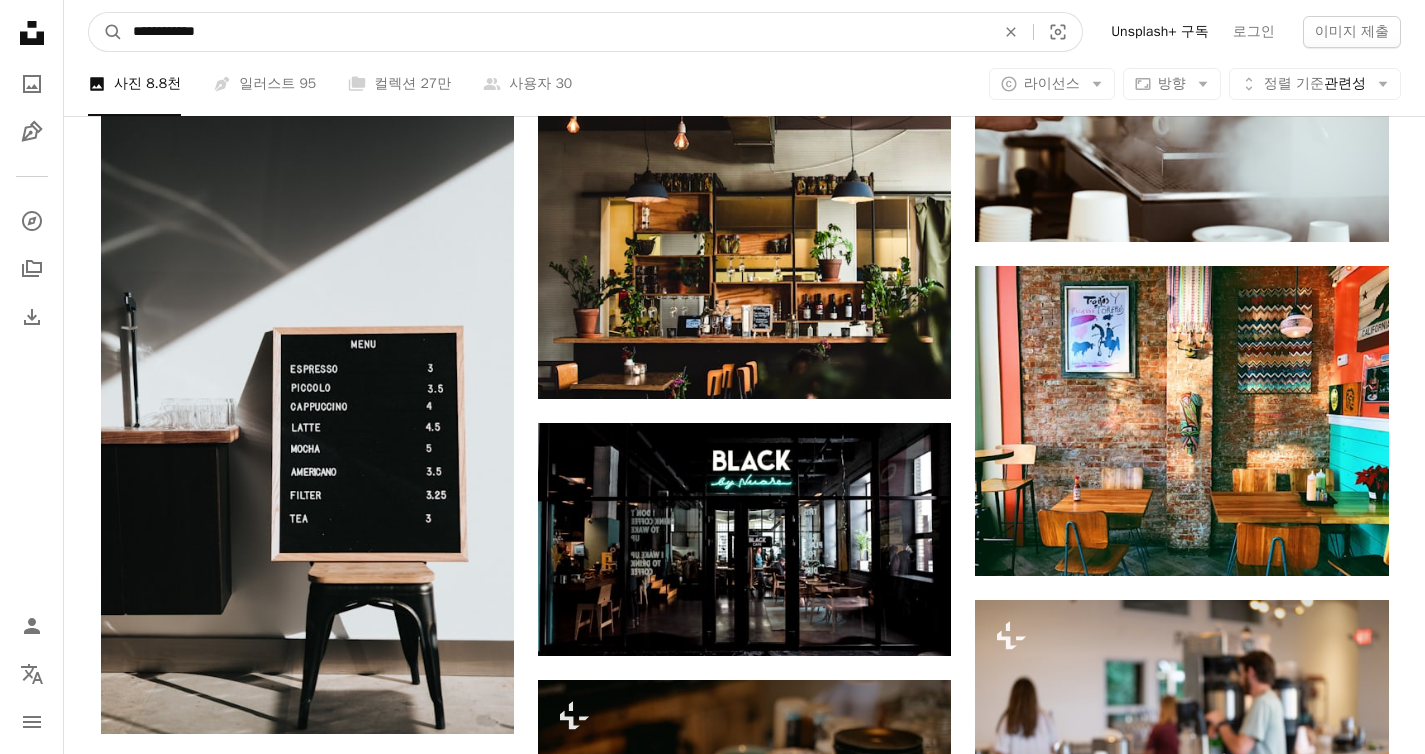 type on "**********" 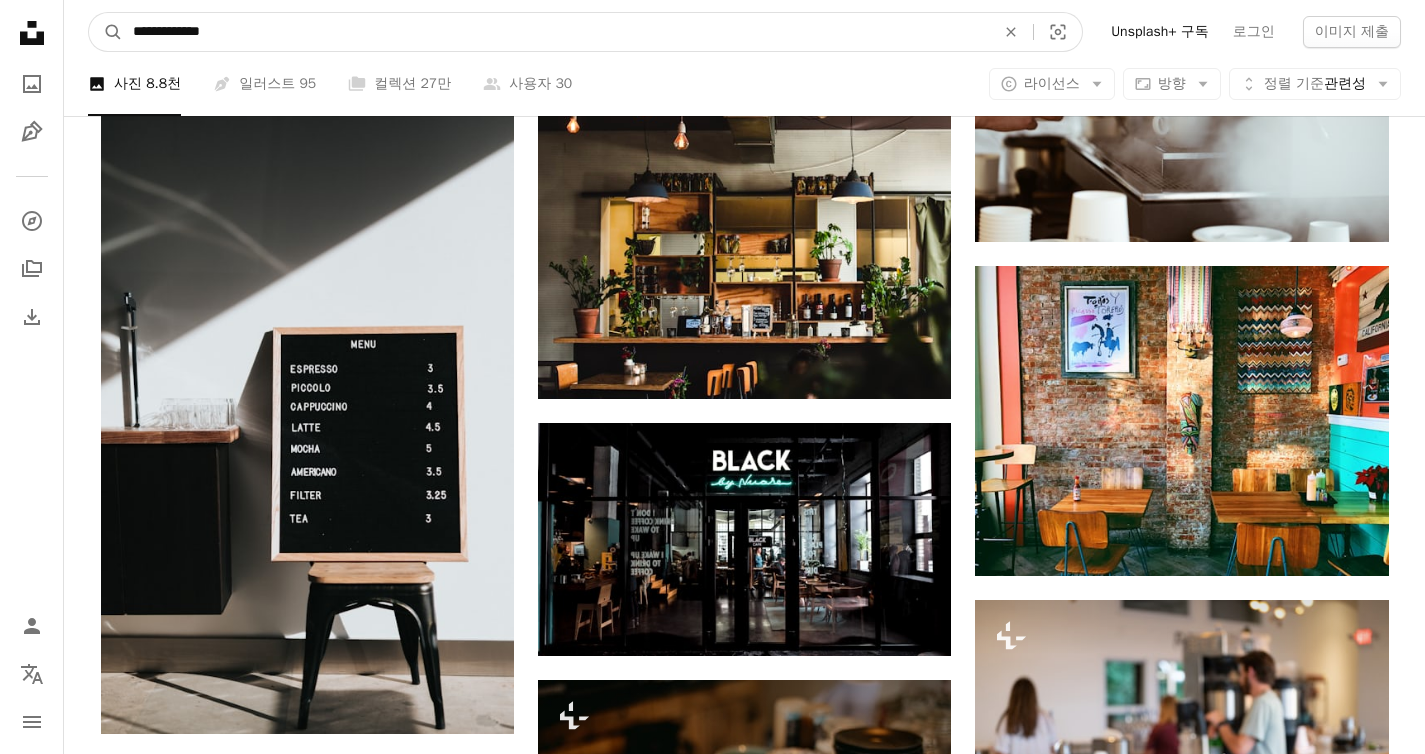 click on "A magnifying glass" at bounding box center [106, 32] 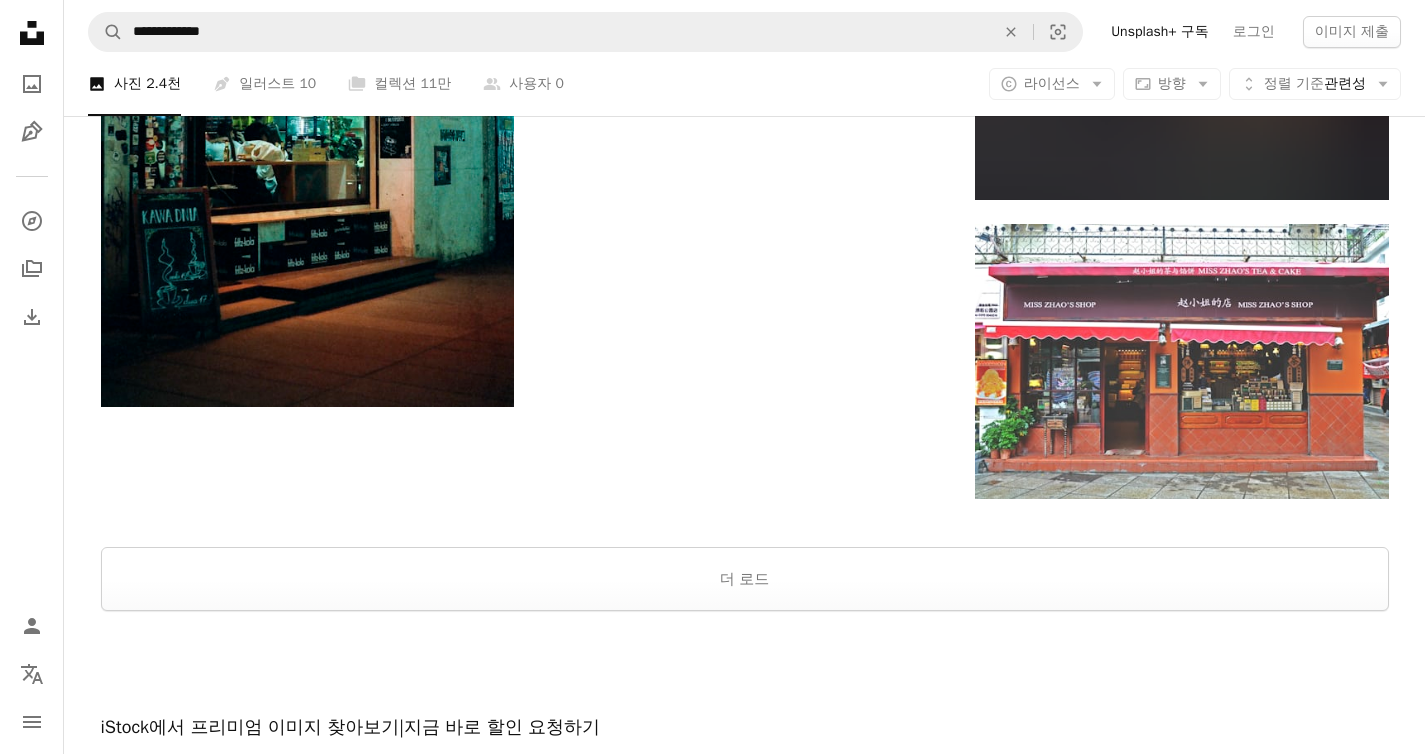 scroll, scrollTop: 3171, scrollLeft: 0, axis: vertical 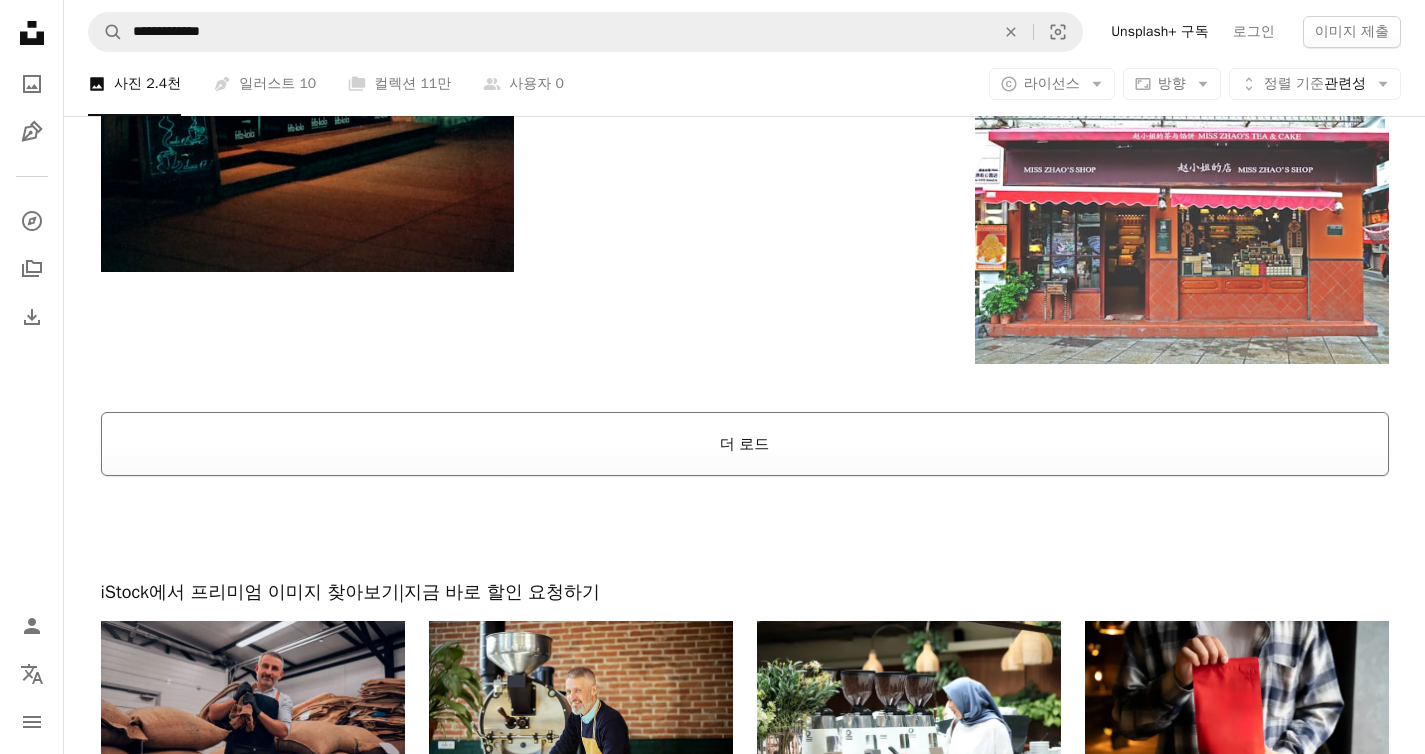 click on "더 로드" at bounding box center (745, 444) 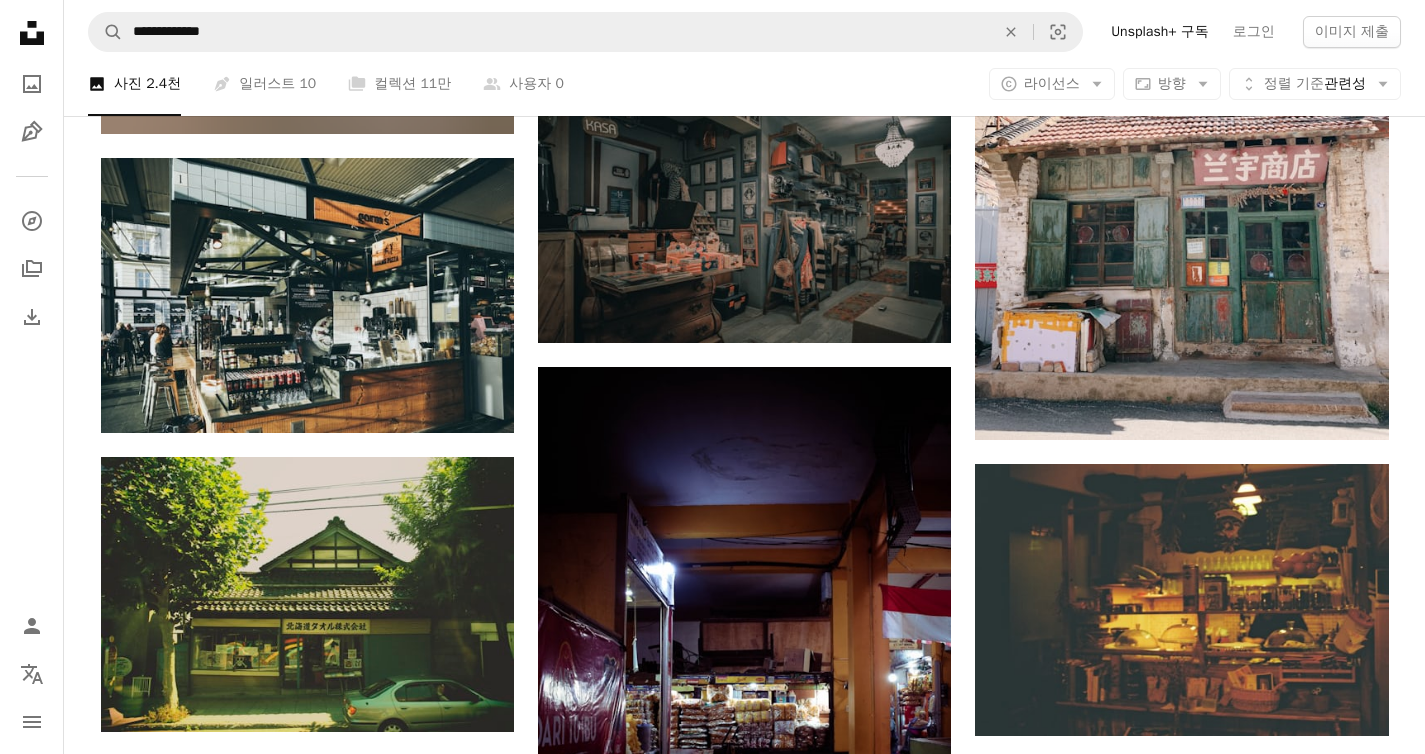 scroll, scrollTop: 5718, scrollLeft: 0, axis: vertical 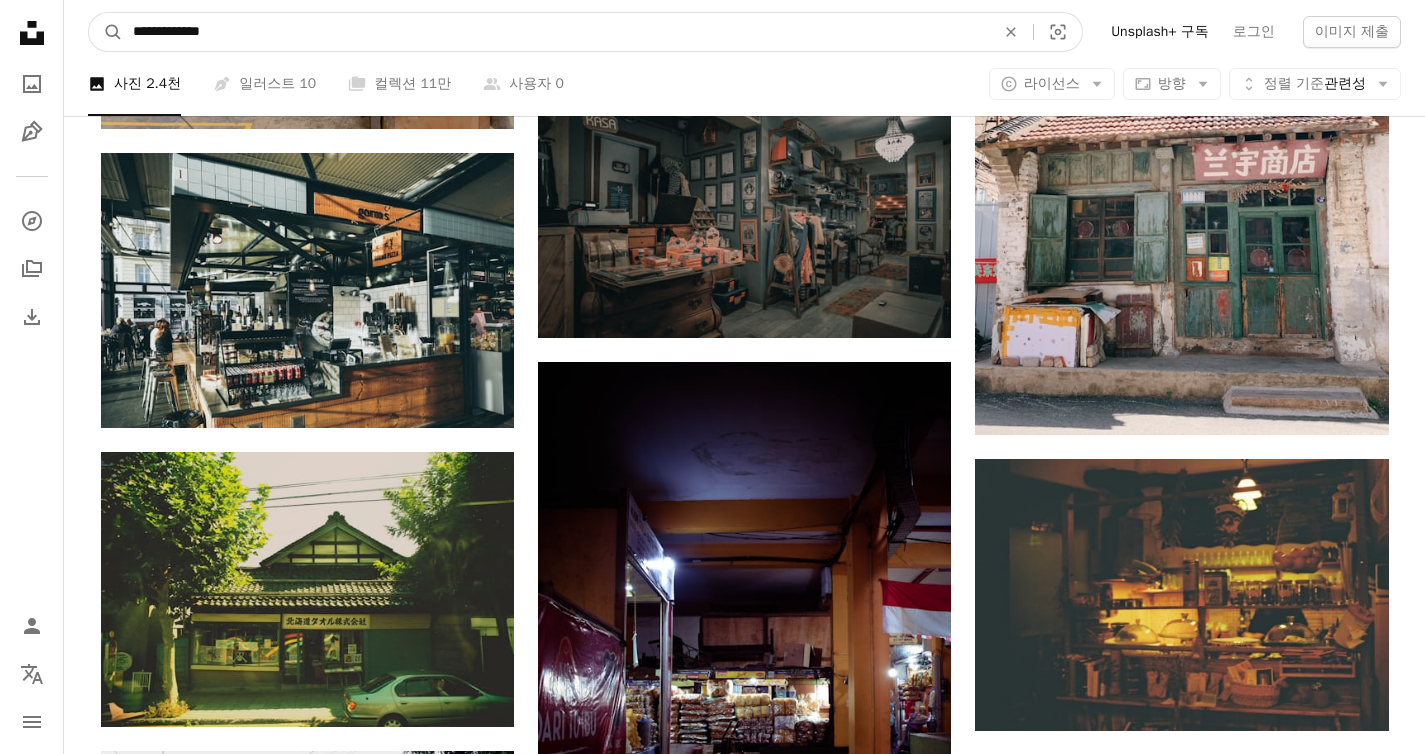 drag, startPoint x: 302, startPoint y: 36, endPoint x: -31, endPoint y: 7, distance: 334.26038 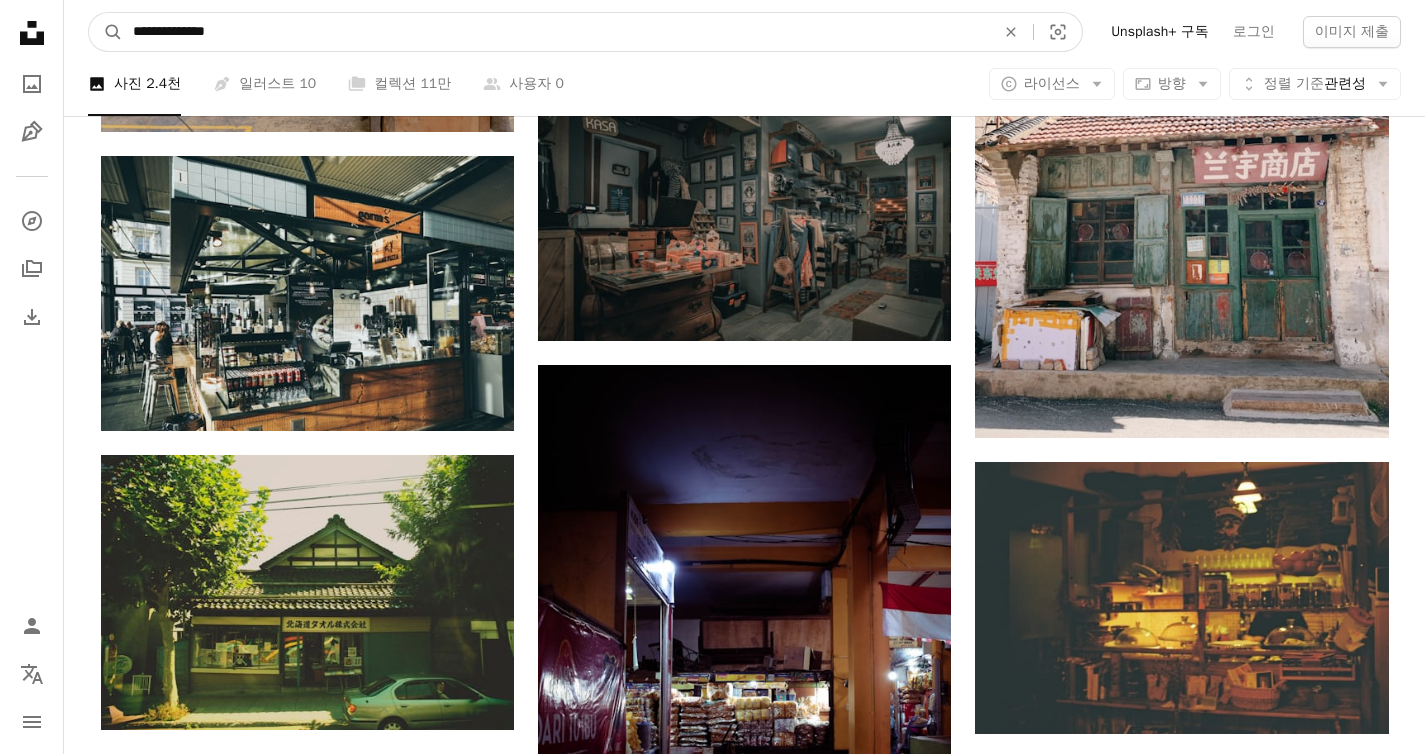 type on "**********" 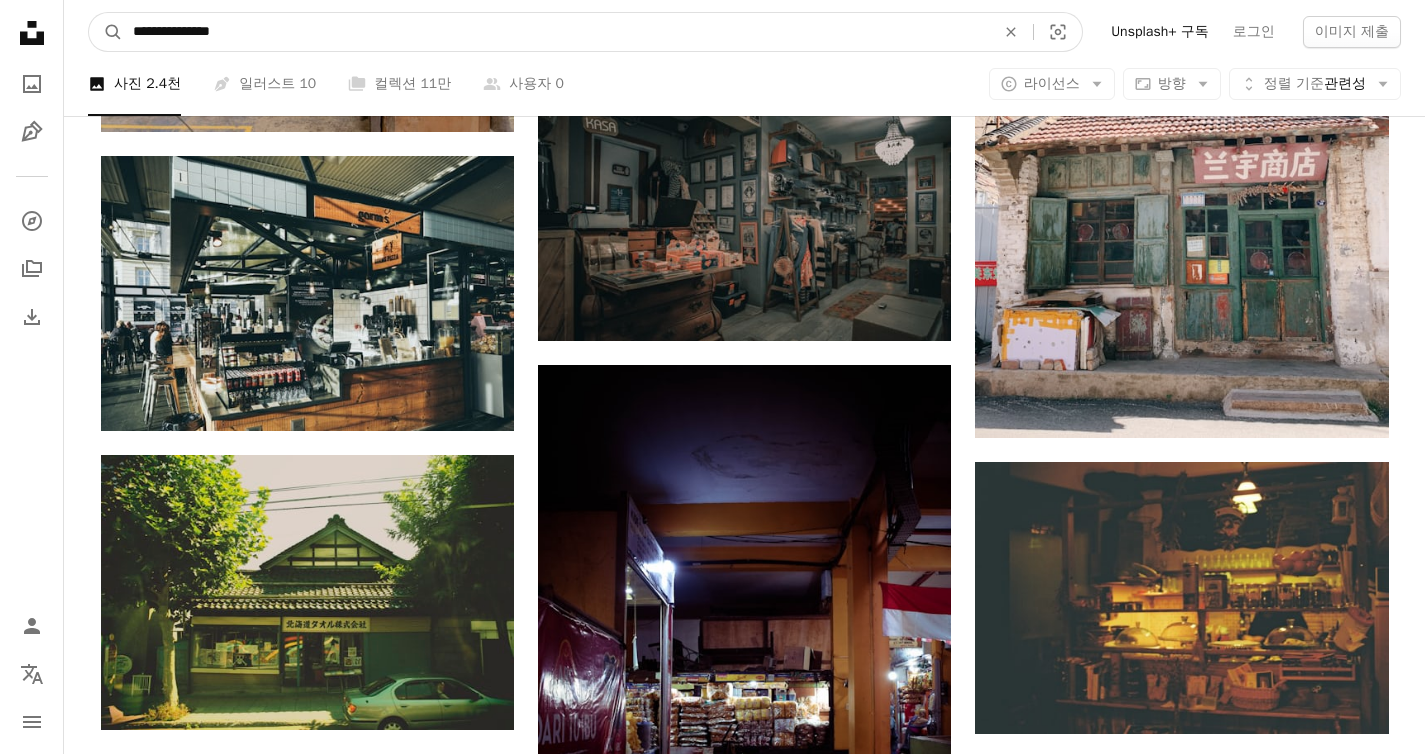 click on "A magnifying glass" at bounding box center (106, 32) 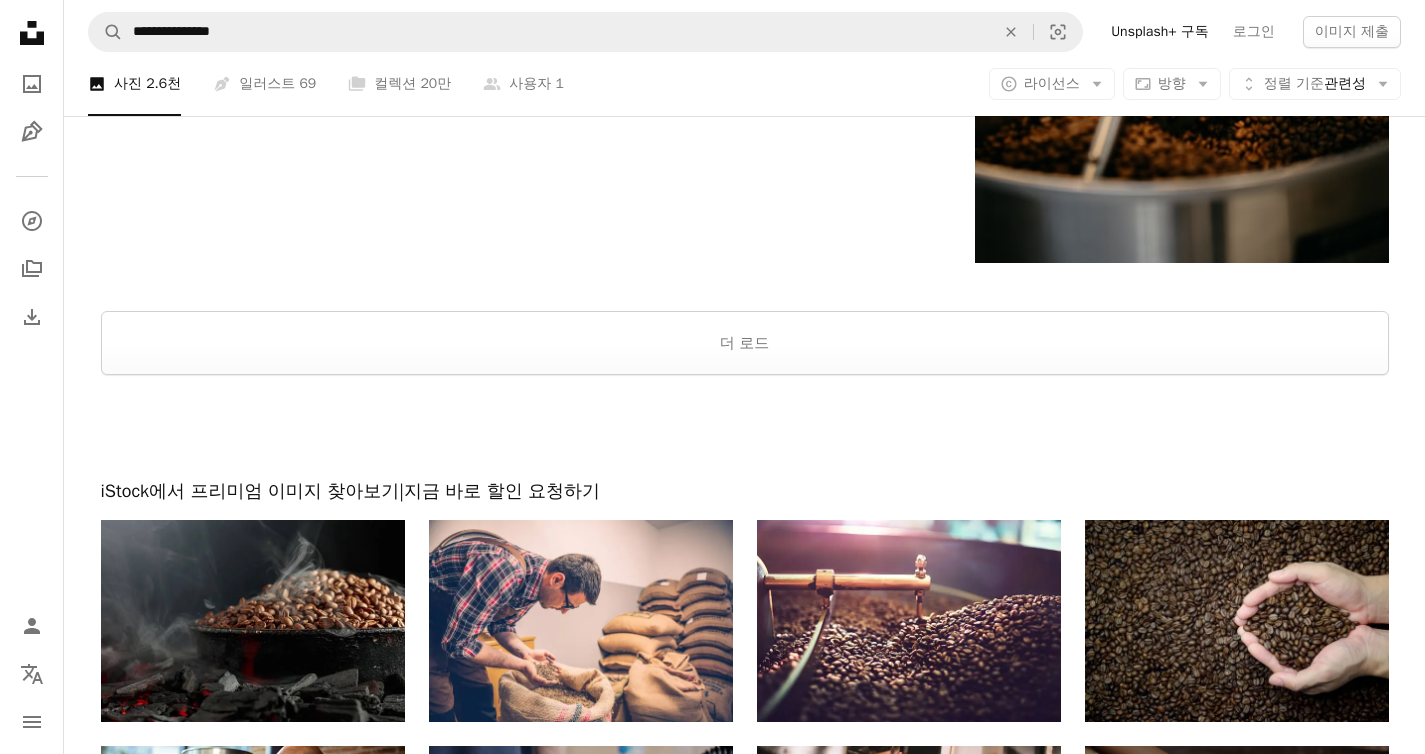 scroll, scrollTop: 3756, scrollLeft: 0, axis: vertical 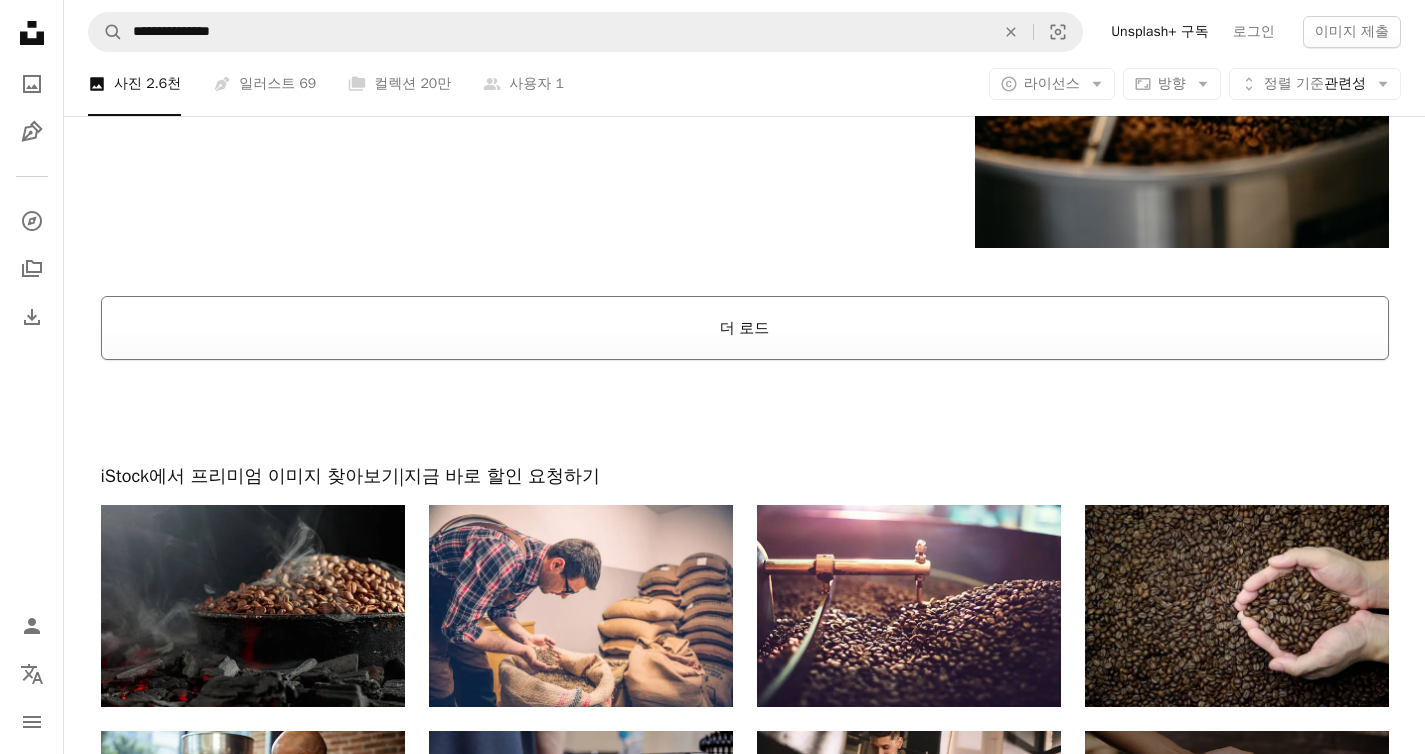 click on "더 로드" at bounding box center [745, 328] 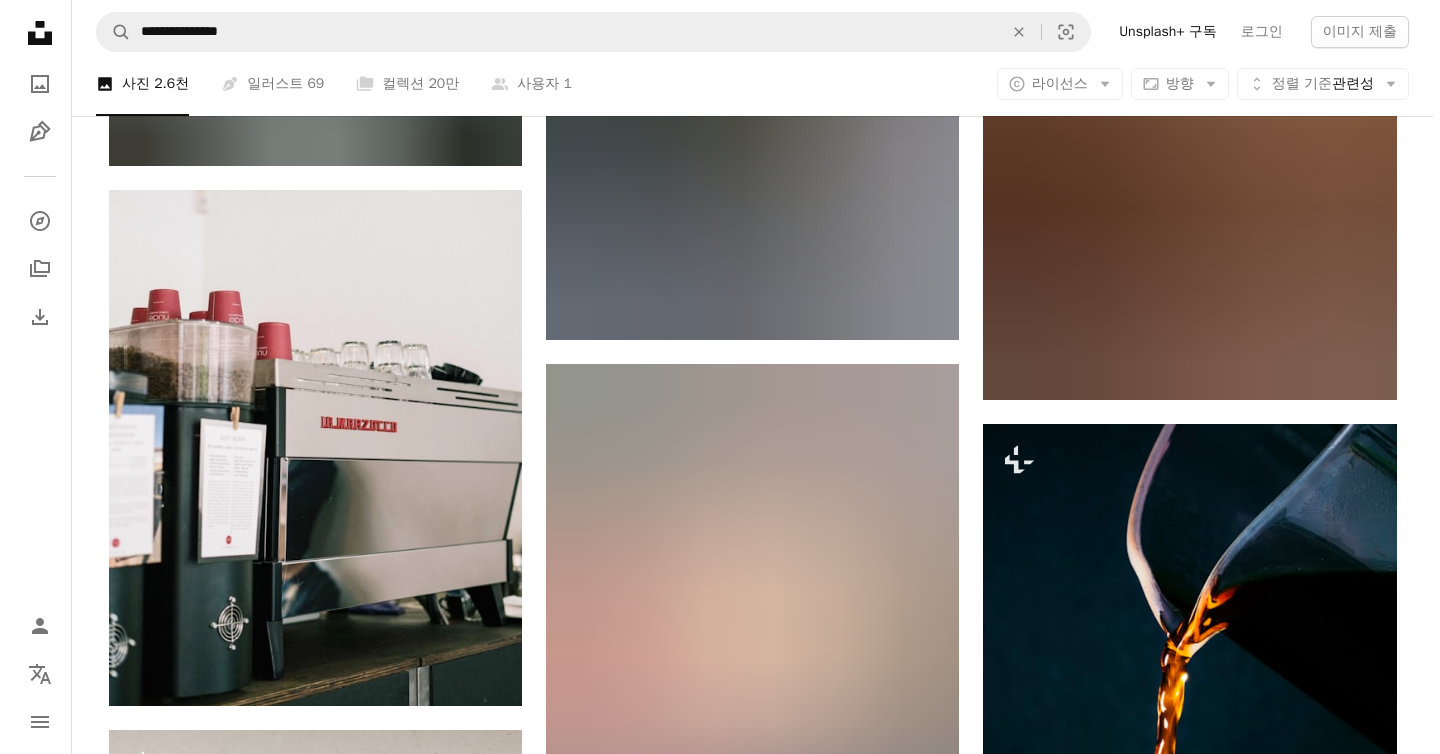 scroll, scrollTop: 18221, scrollLeft: 0, axis: vertical 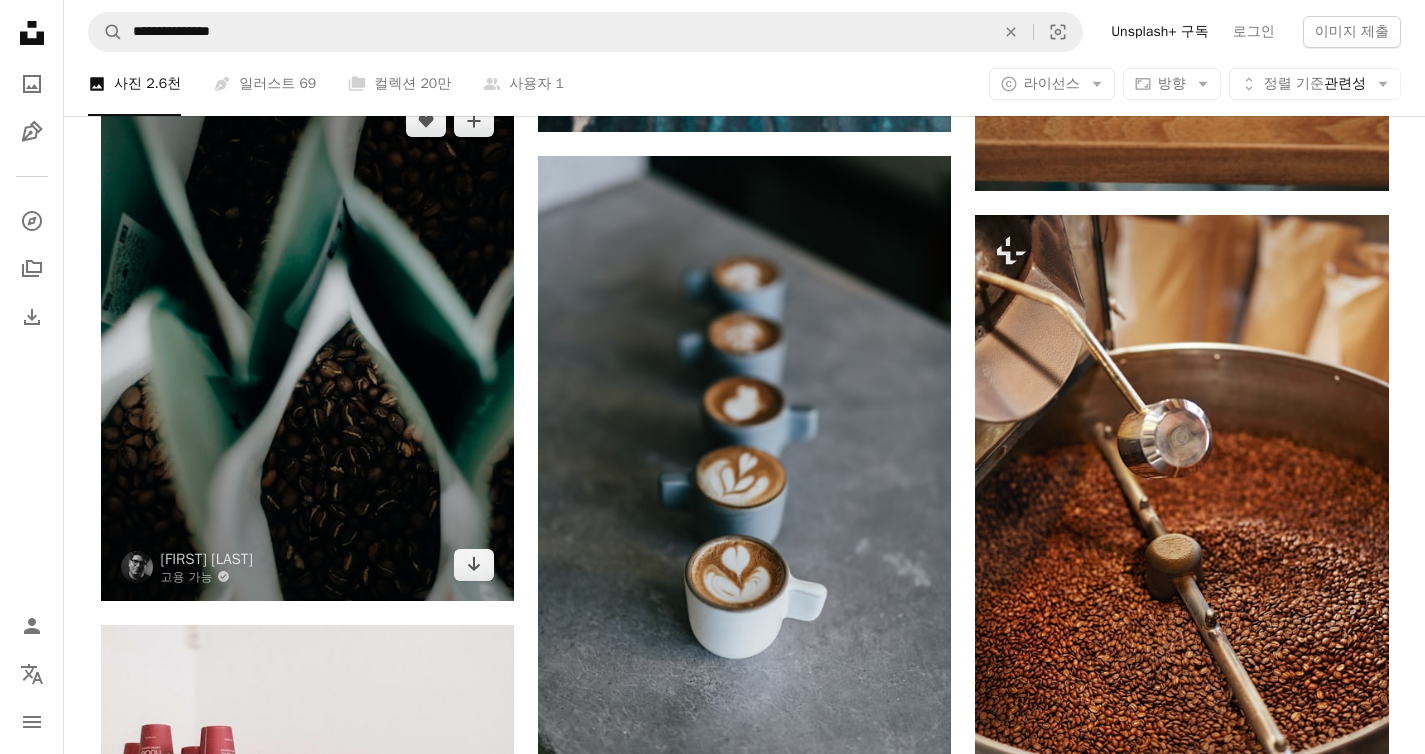 click at bounding box center [307, 343] 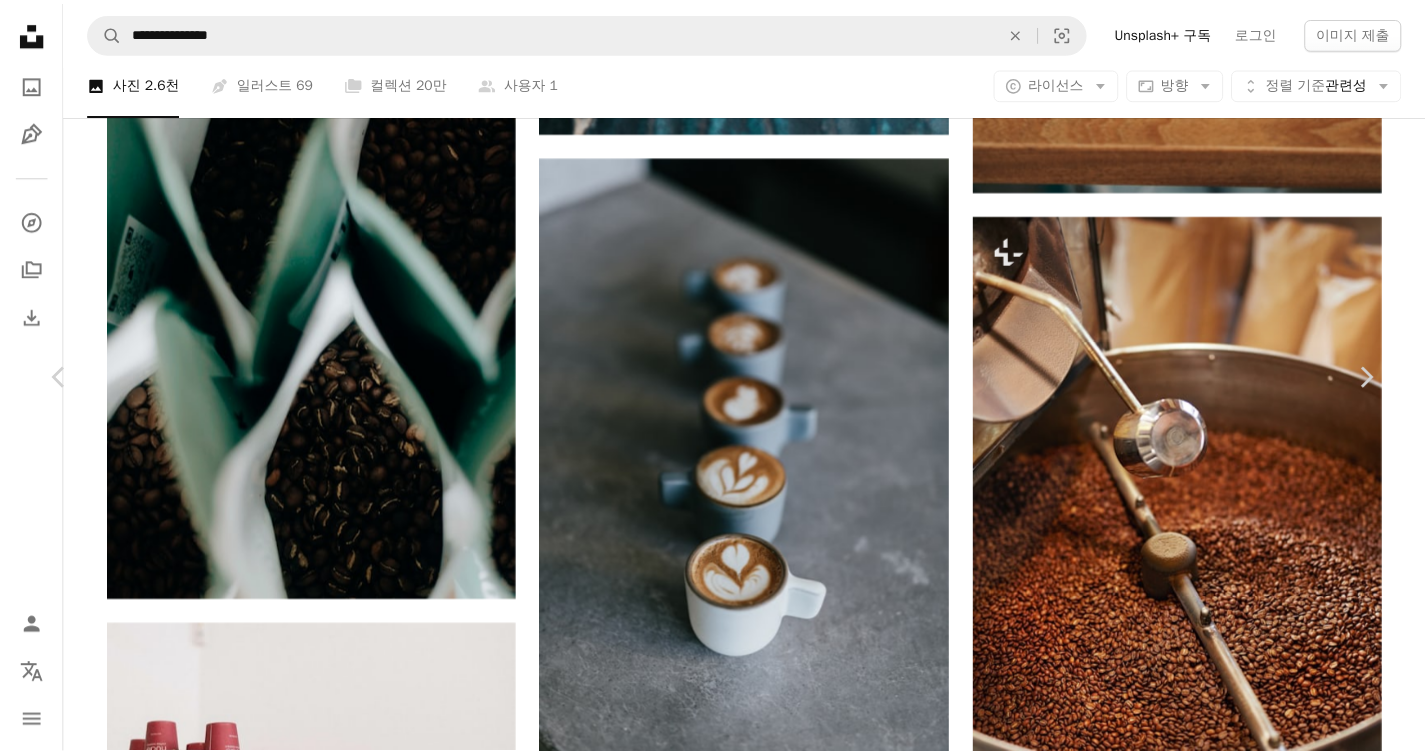 scroll, scrollTop: 22639, scrollLeft: 0, axis: vertical 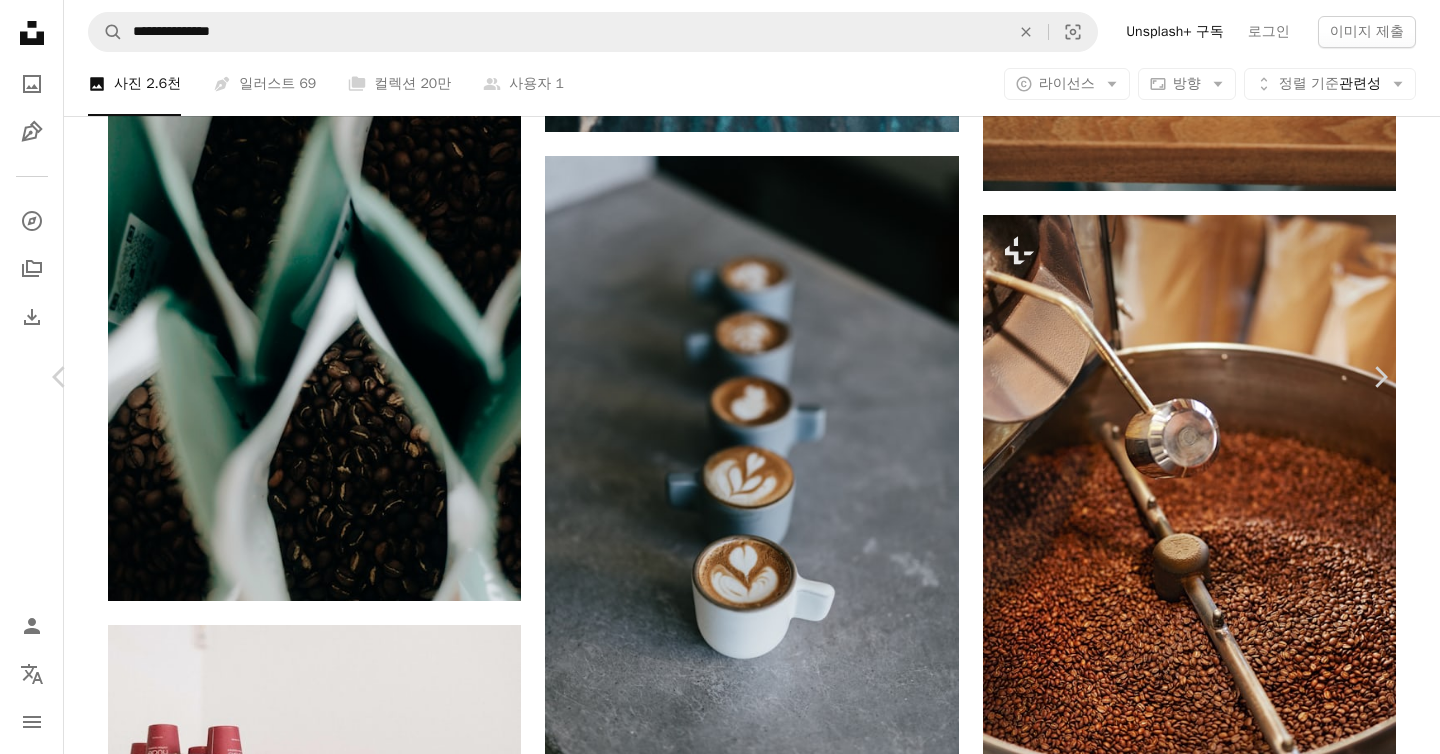 click on "An X shape" at bounding box center [20, 20] 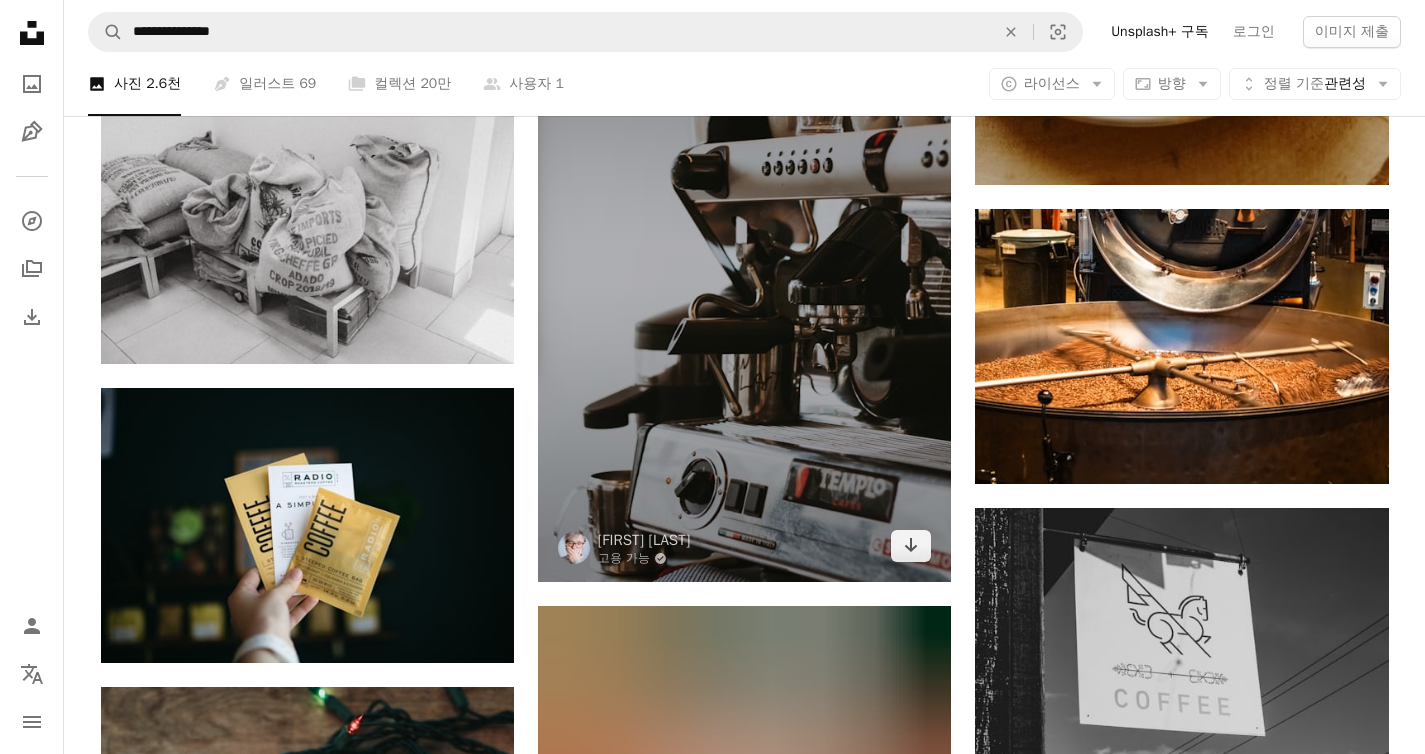 scroll, scrollTop: 24726, scrollLeft: 0, axis: vertical 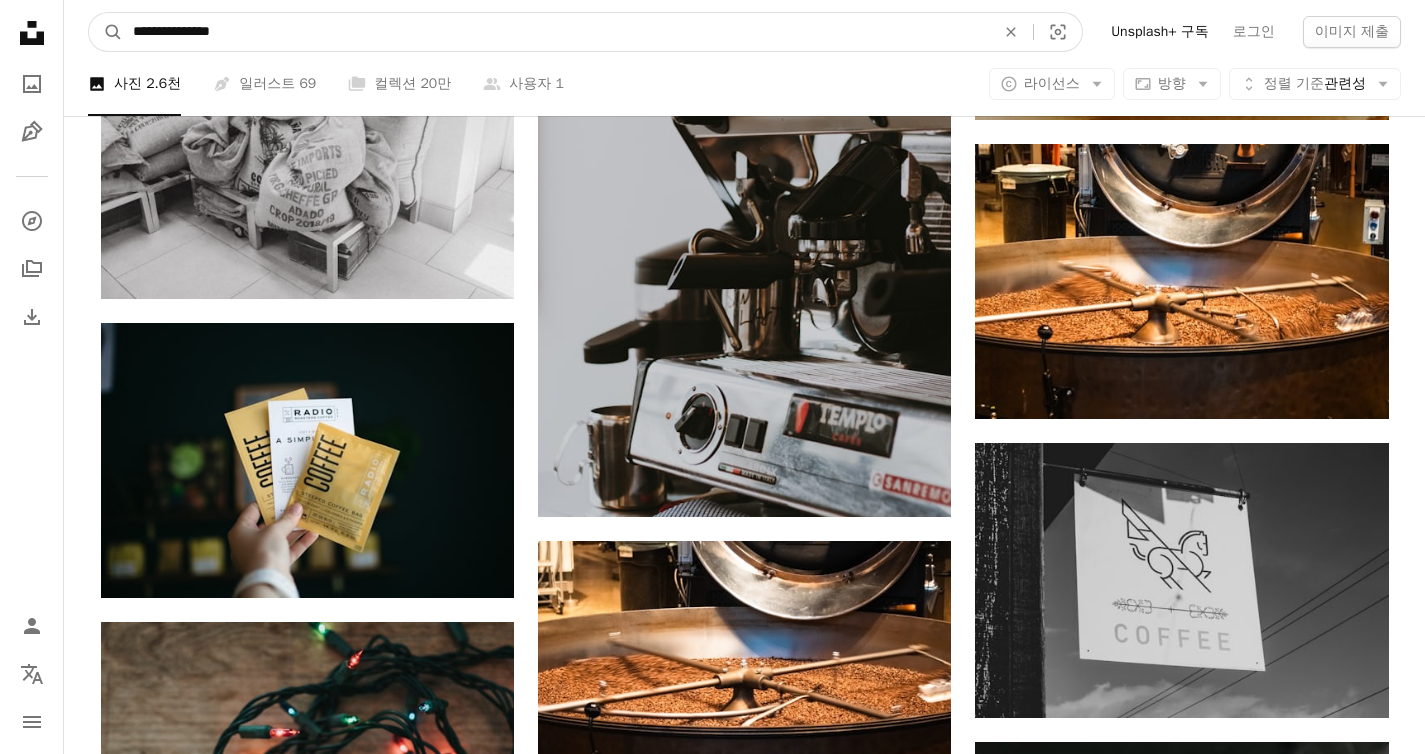 drag, startPoint x: 179, startPoint y: 33, endPoint x: 363, endPoint y: 32, distance: 184.00272 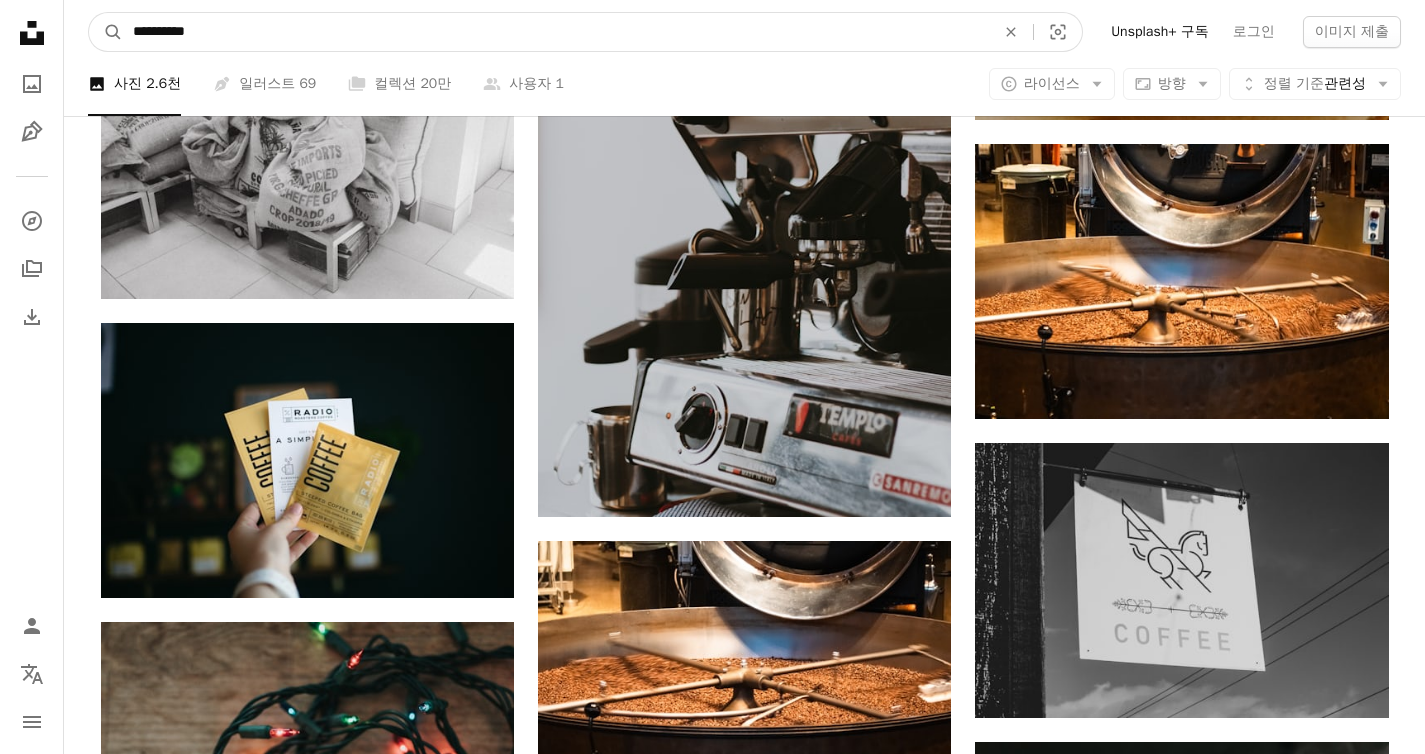 type on "**********" 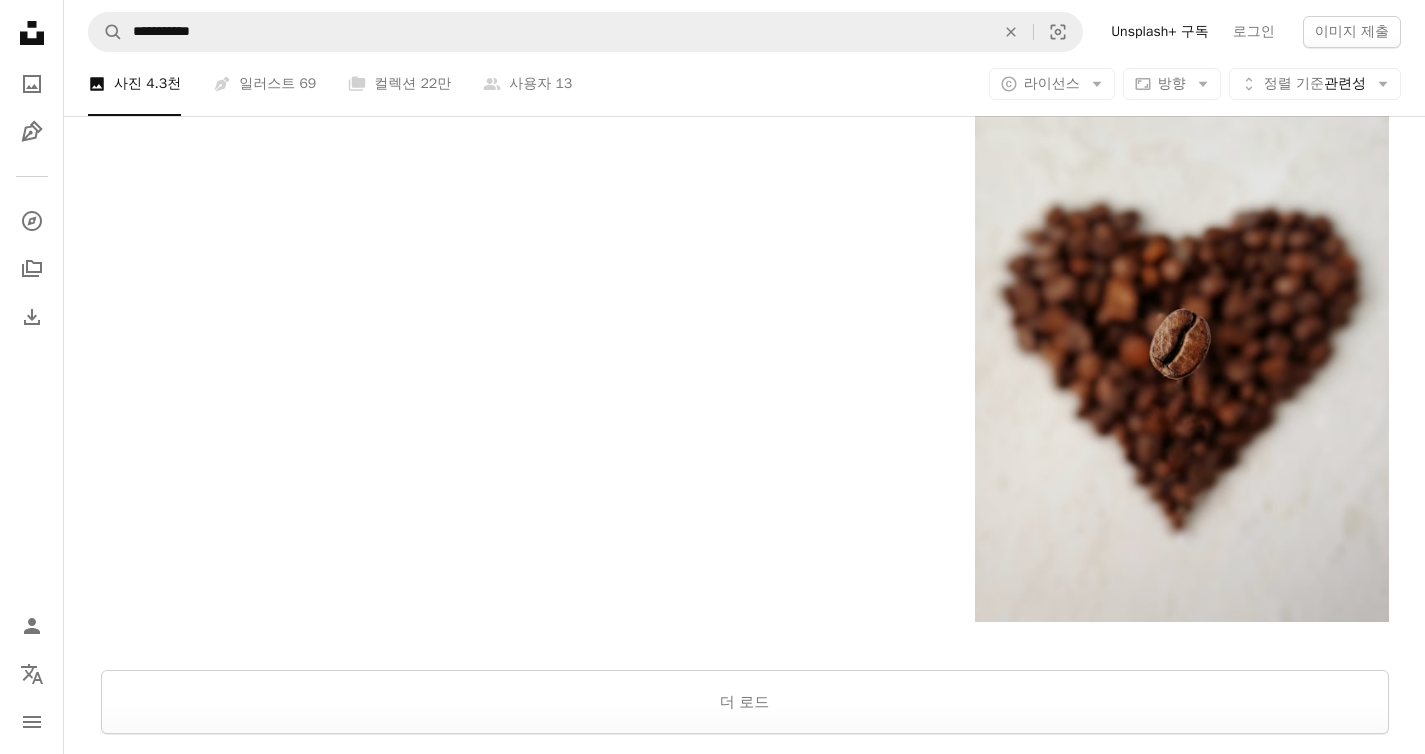 scroll, scrollTop: 3986, scrollLeft: 0, axis: vertical 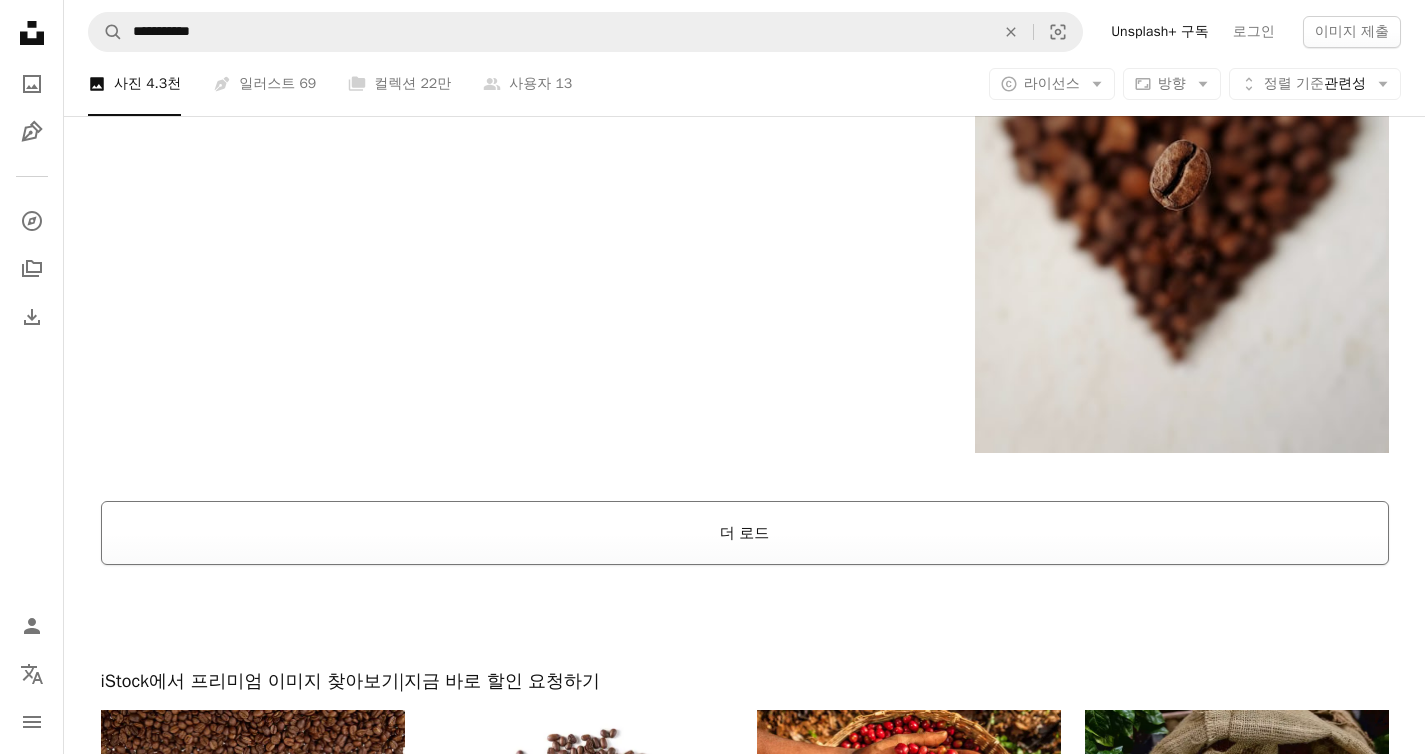 click on "더 로드" at bounding box center [745, 533] 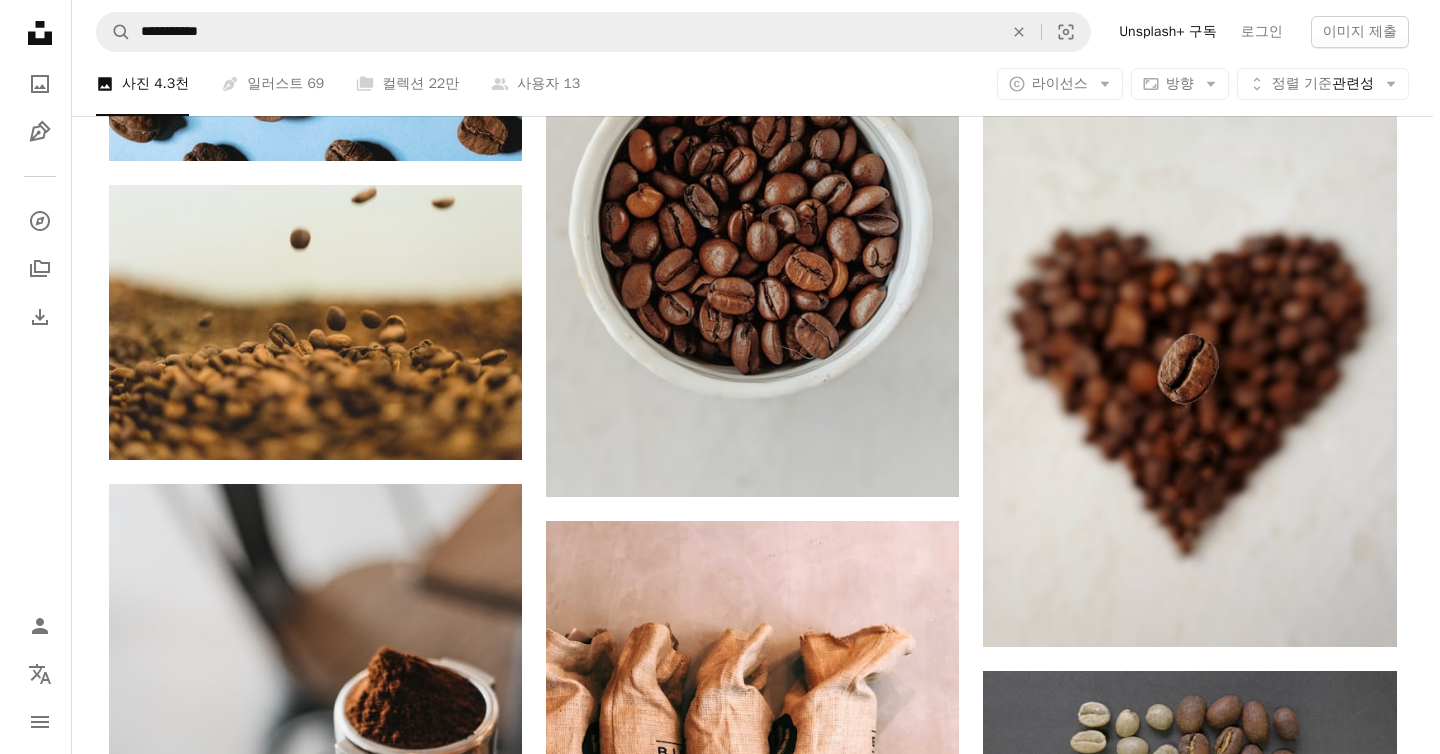 scroll, scrollTop: 3778, scrollLeft: 0, axis: vertical 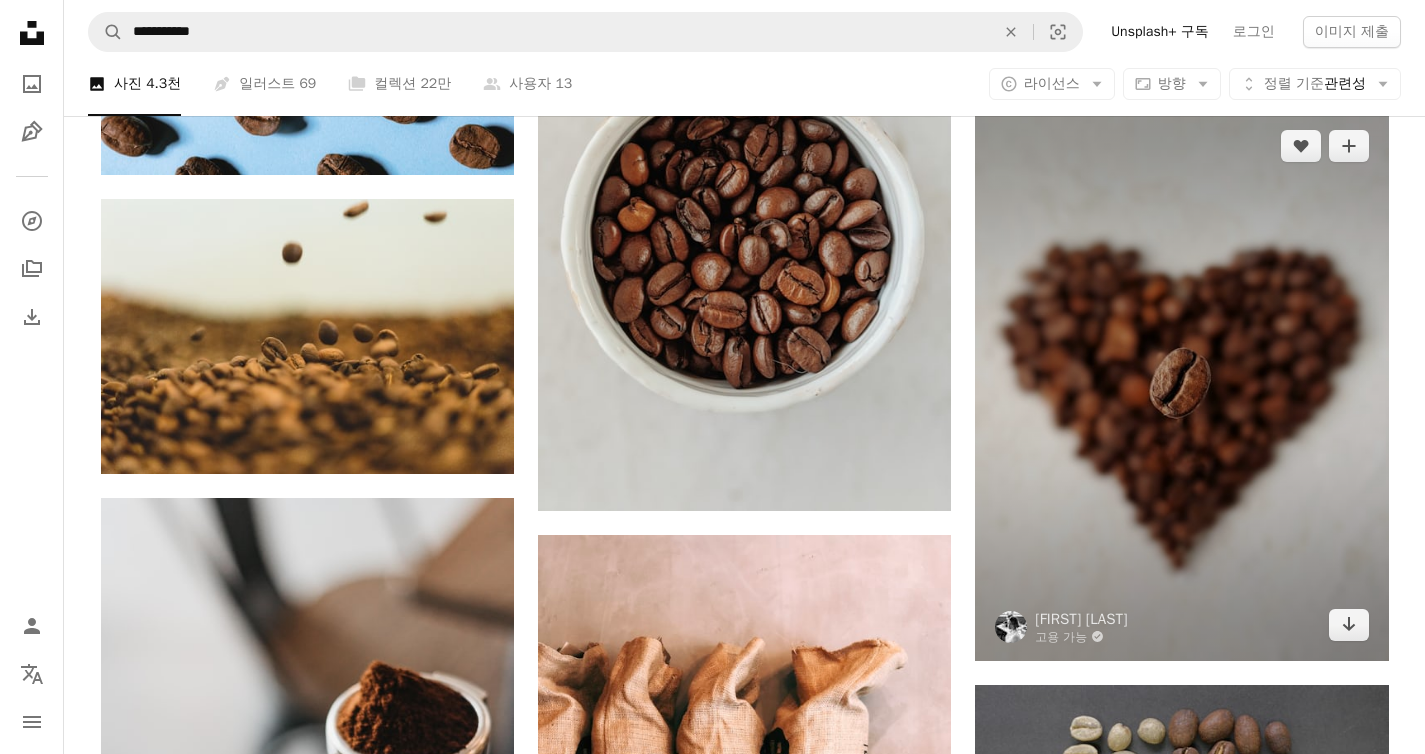 click at bounding box center (1181, 385) 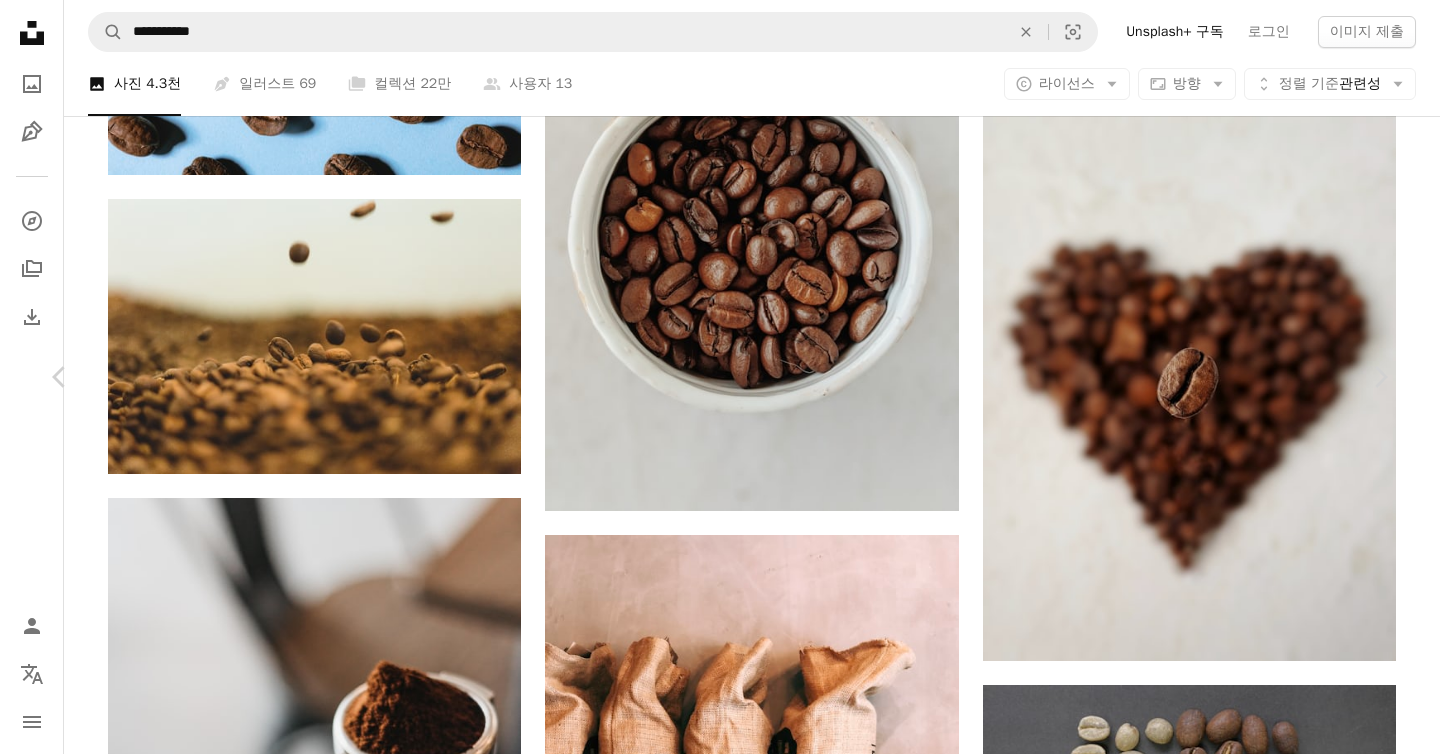 scroll, scrollTop: 872, scrollLeft: 0, axis: vertical 